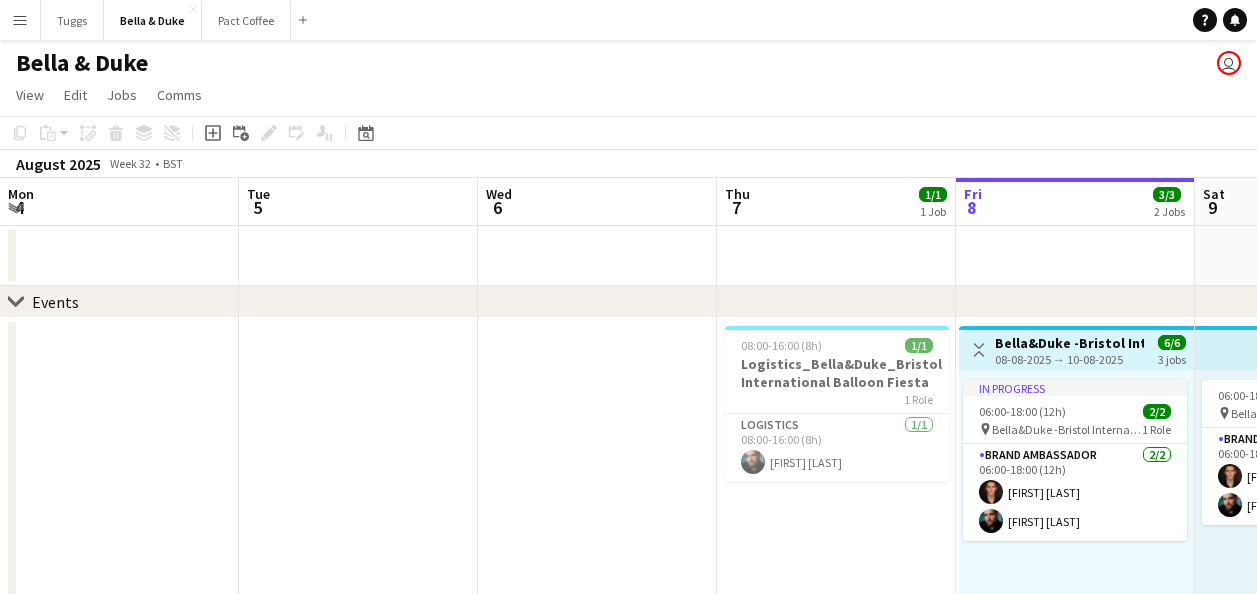 scroll, scrollTop: 0, scrollLeft: 0, axis: both 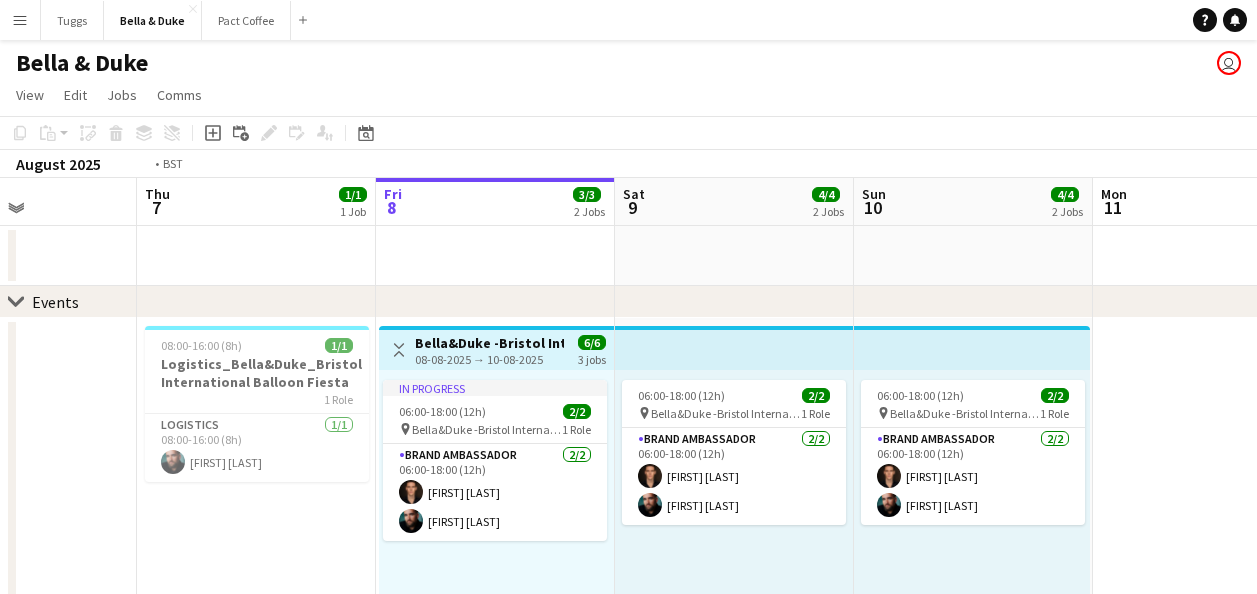 drag, startPoint x: 416, startPoint y: 566, endPoint x: 1104, endPoint y: 554, distance: 688.1046 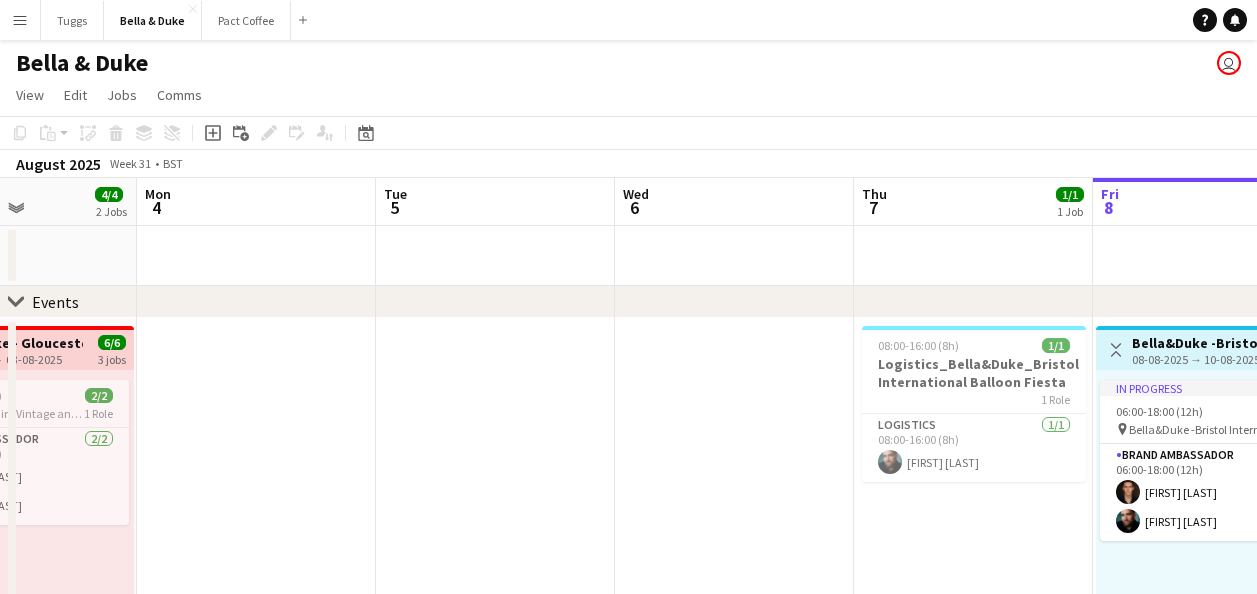 scroll, scrollTop: 0, scrollLeft: 625, axis: horizontal 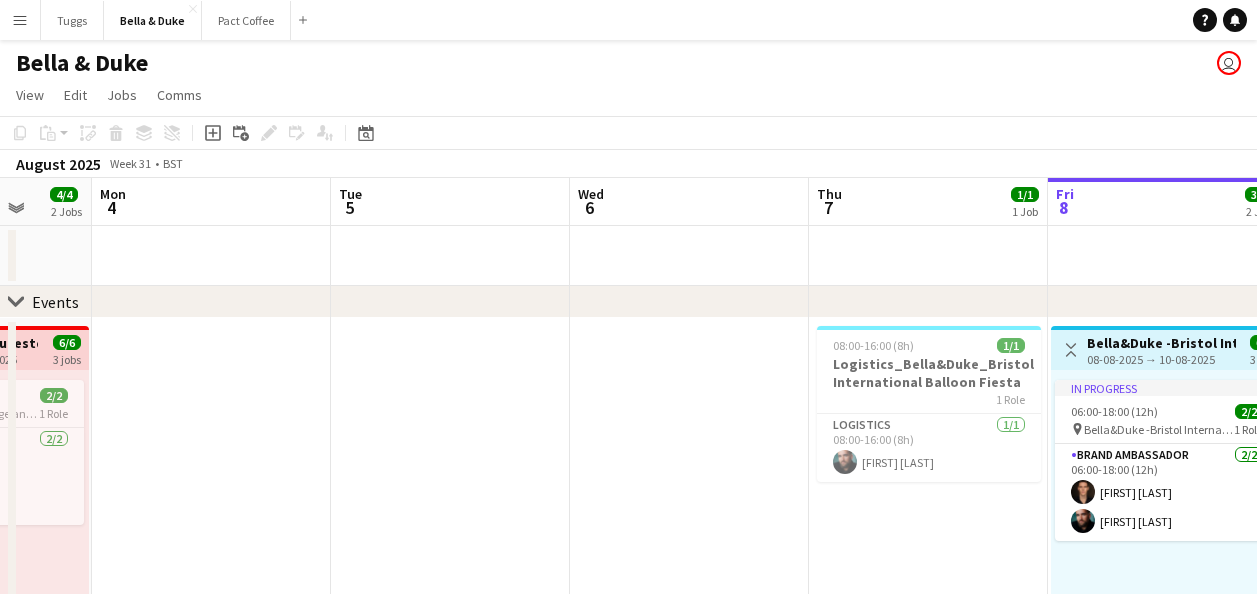 drag, startPoint x: 387, startPoint y: 527, endPoint x: 1049, endPoint y: 526, distance: 662.00073 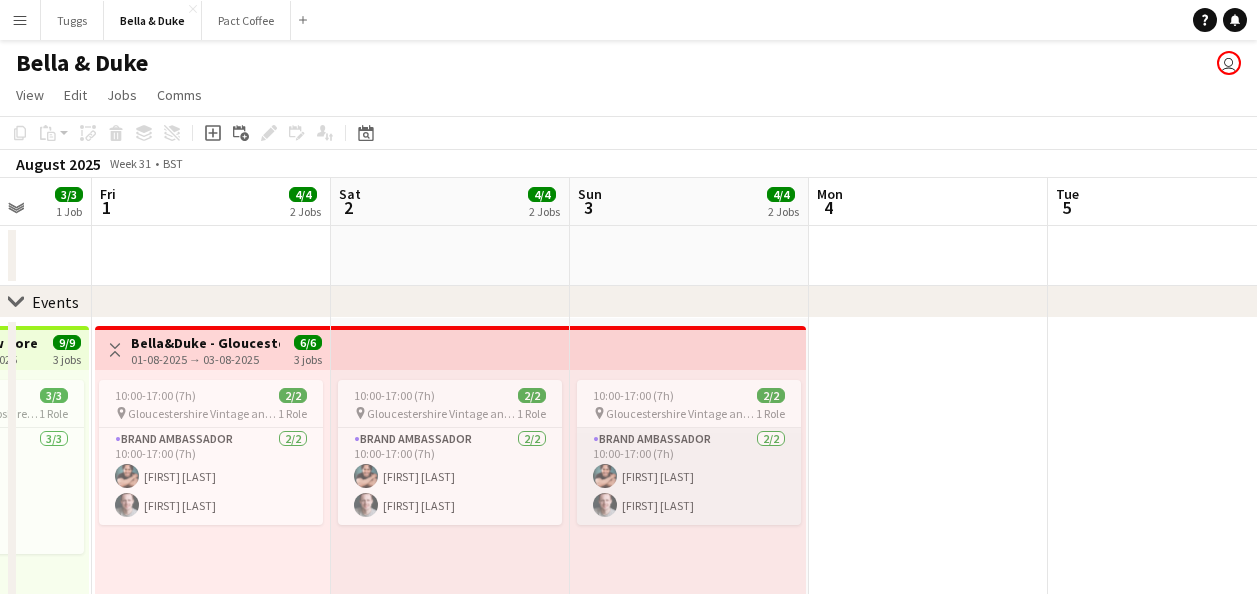 click on "Brand Ambassador   2/2   10:00-17:00 (7h)
[FIRST] [LAST] [FIRST] [LAST]" at bounding box center (689, 476) 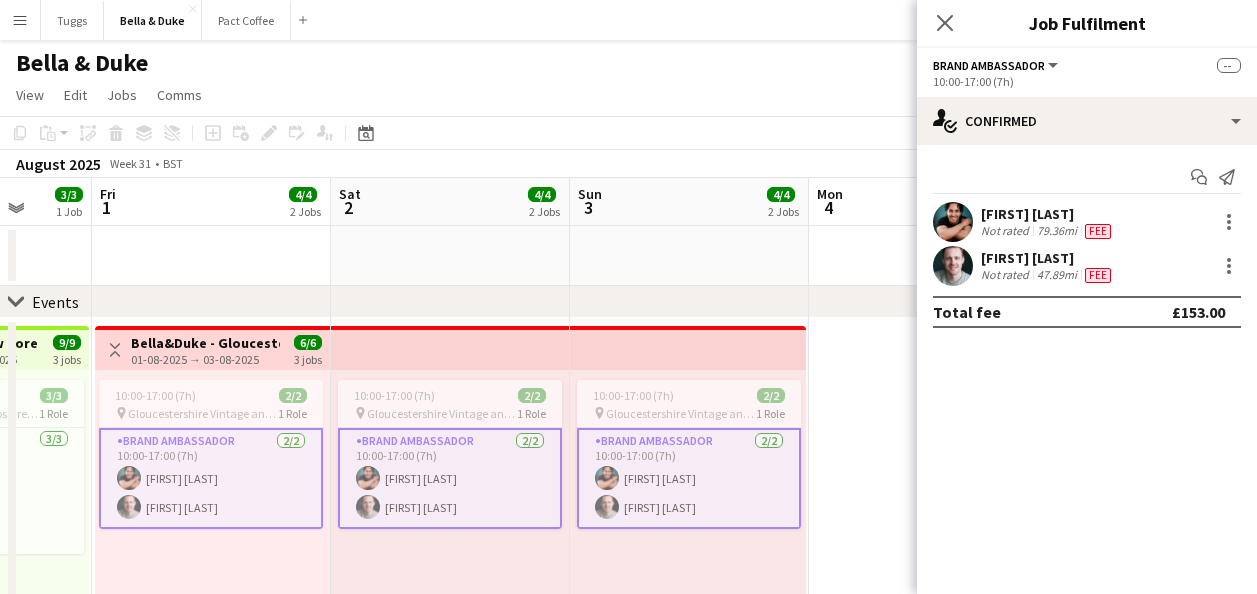 click on "[FIRST] [LAST]" at bounding box center [1048, 258] 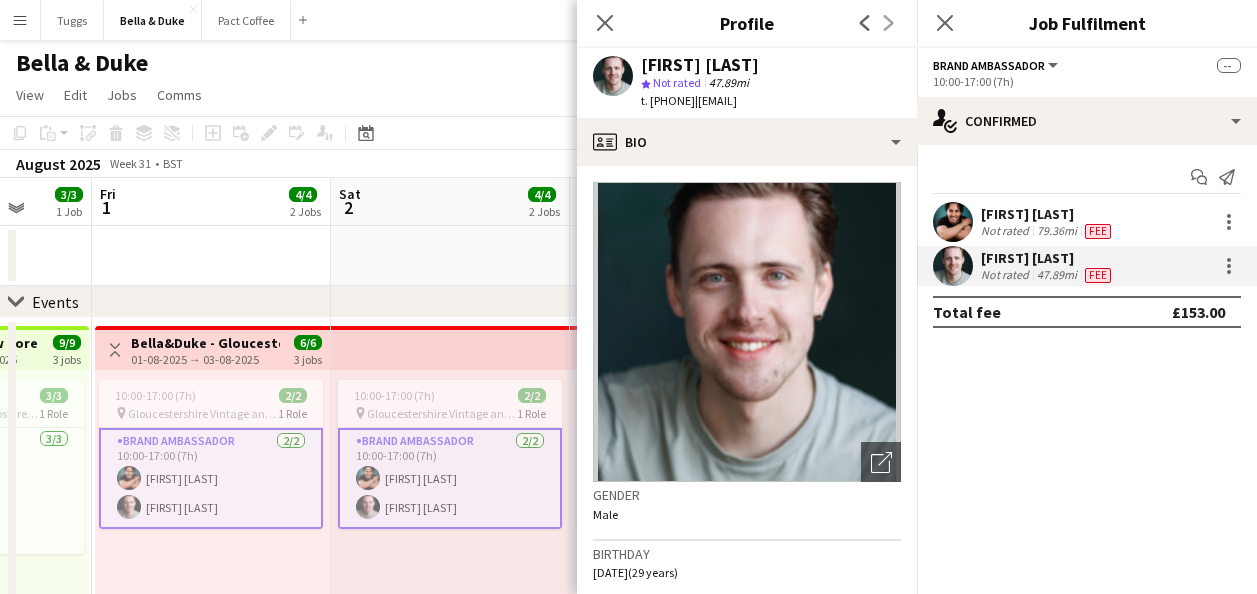 drag, startPoint x: 878, startPoint y: 103, endPoint x: 744, endPoint y: 109, distance: 134.13426 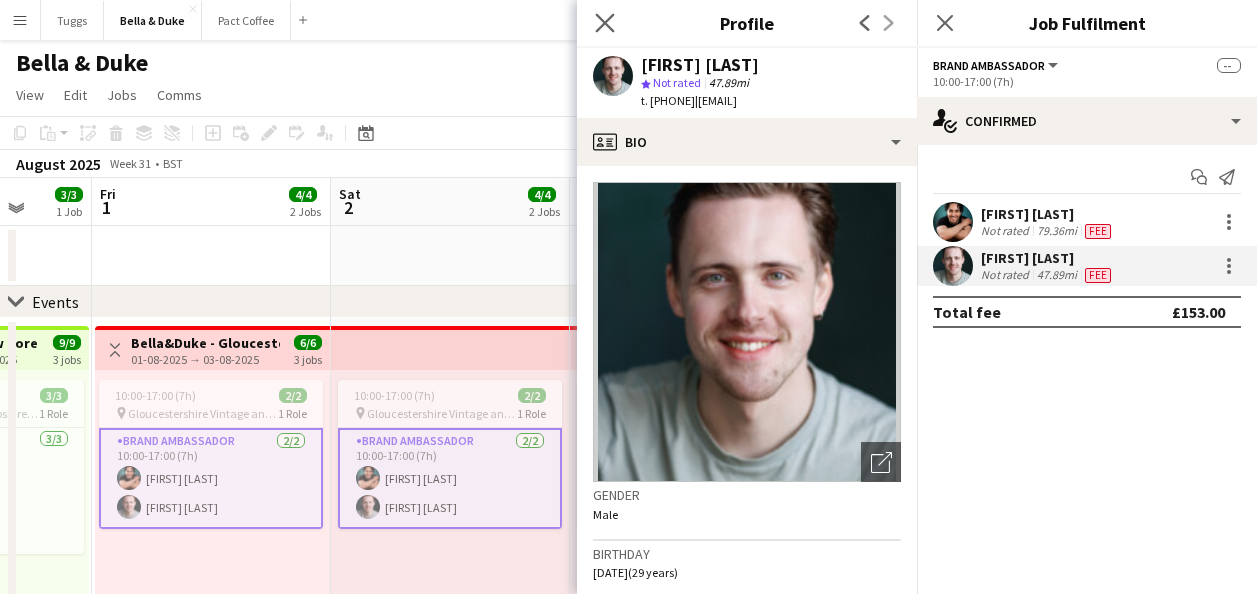 click on "Close pop-in" 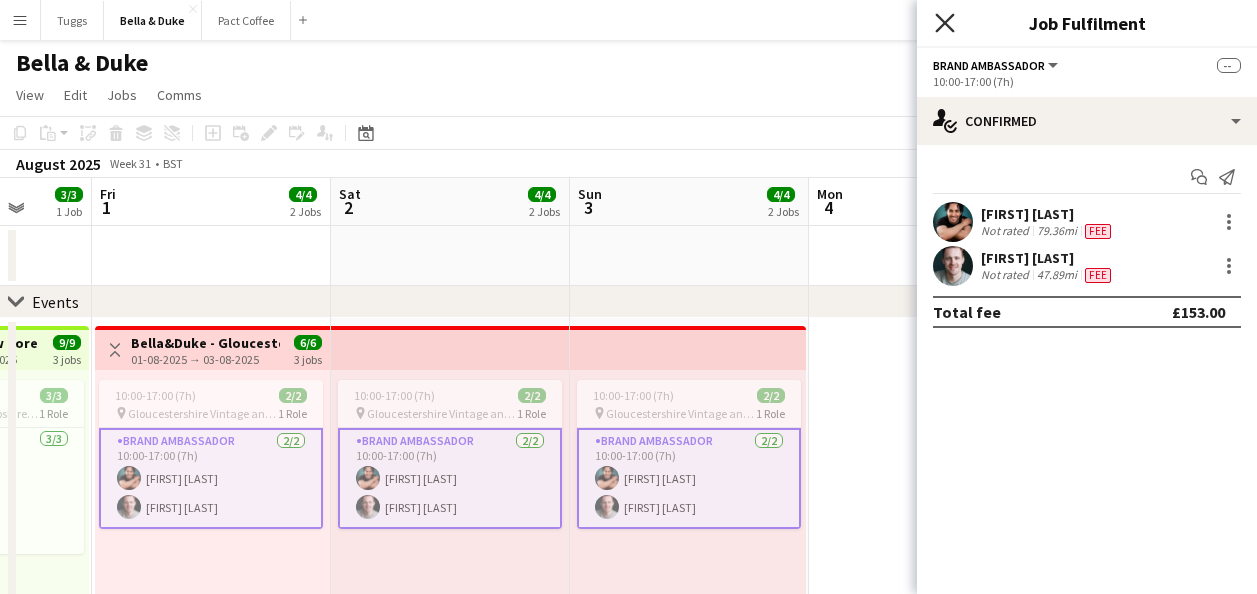 click on "Close pop-in" 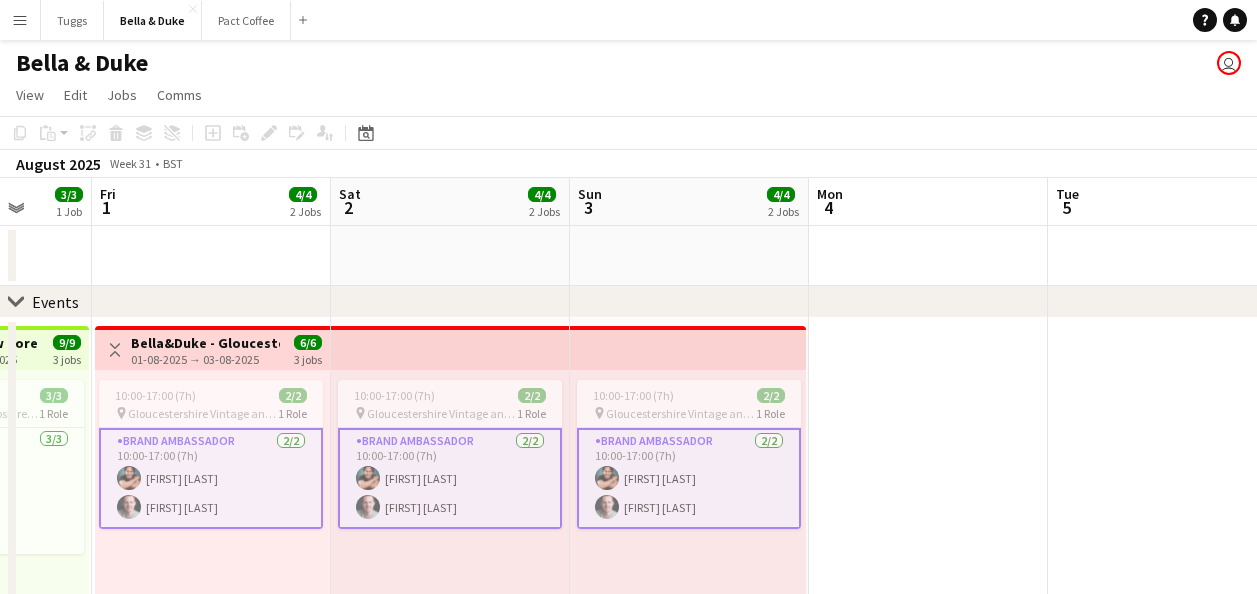 click at bounding box center [450, 256] 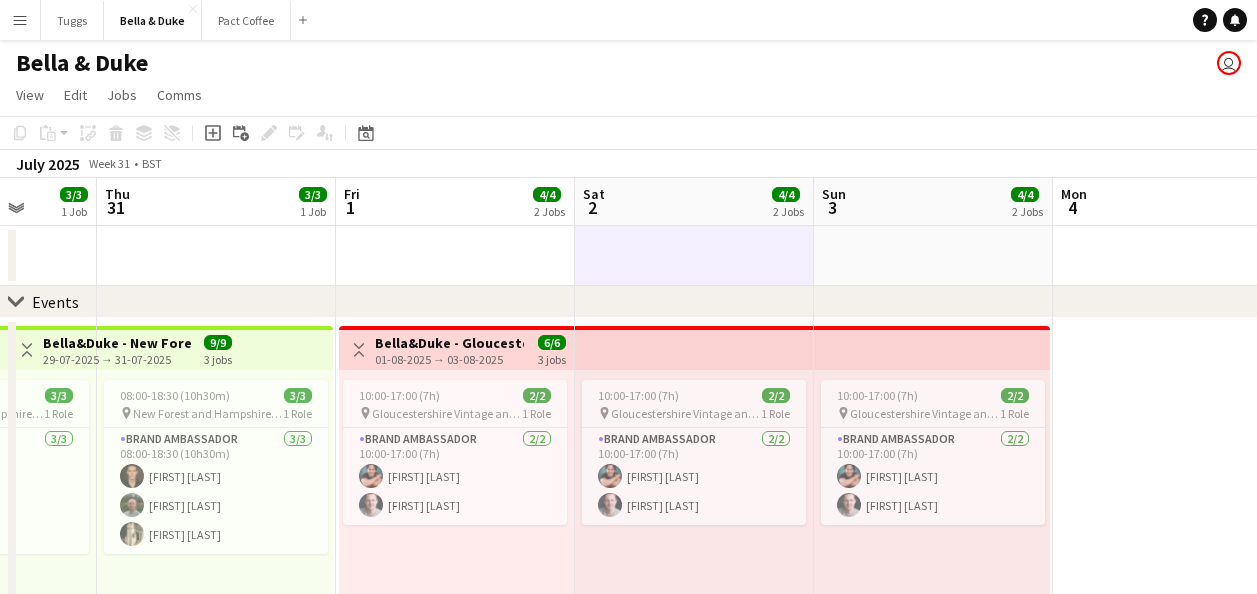 drag, startPoint x: 814, startPoint y: 298, endPoint x: 856, endPoint y: 299, distance: 42.0119 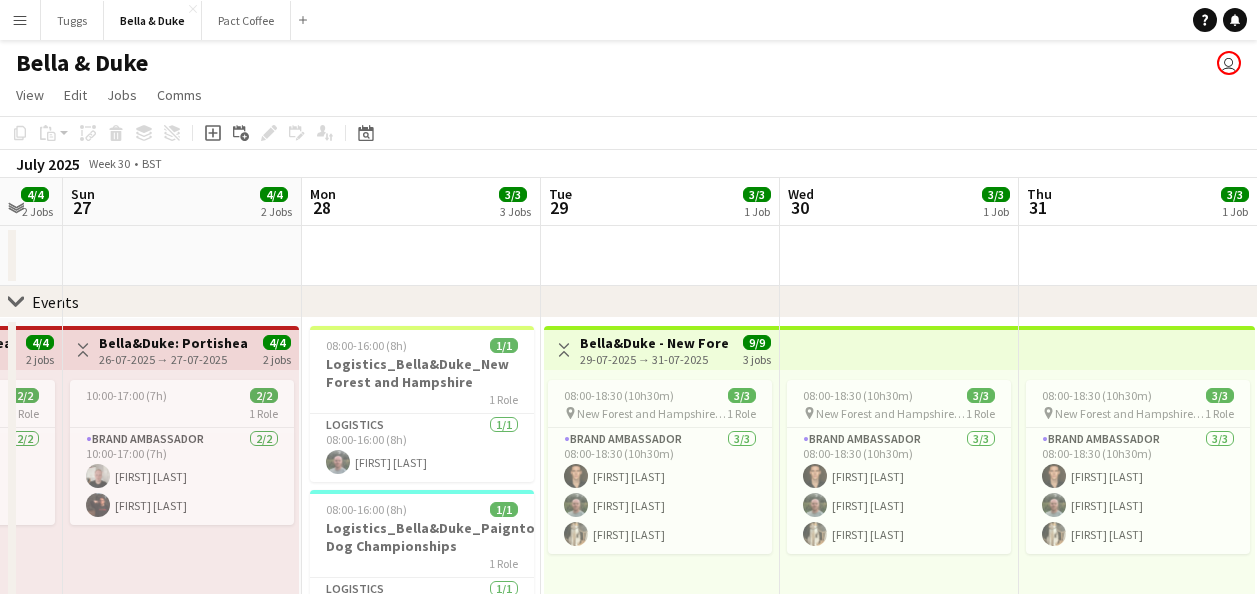 drag, startPoint x: 513, startPoint y: 230, endPoint x: 712, endPoint y: 230, distance: 199 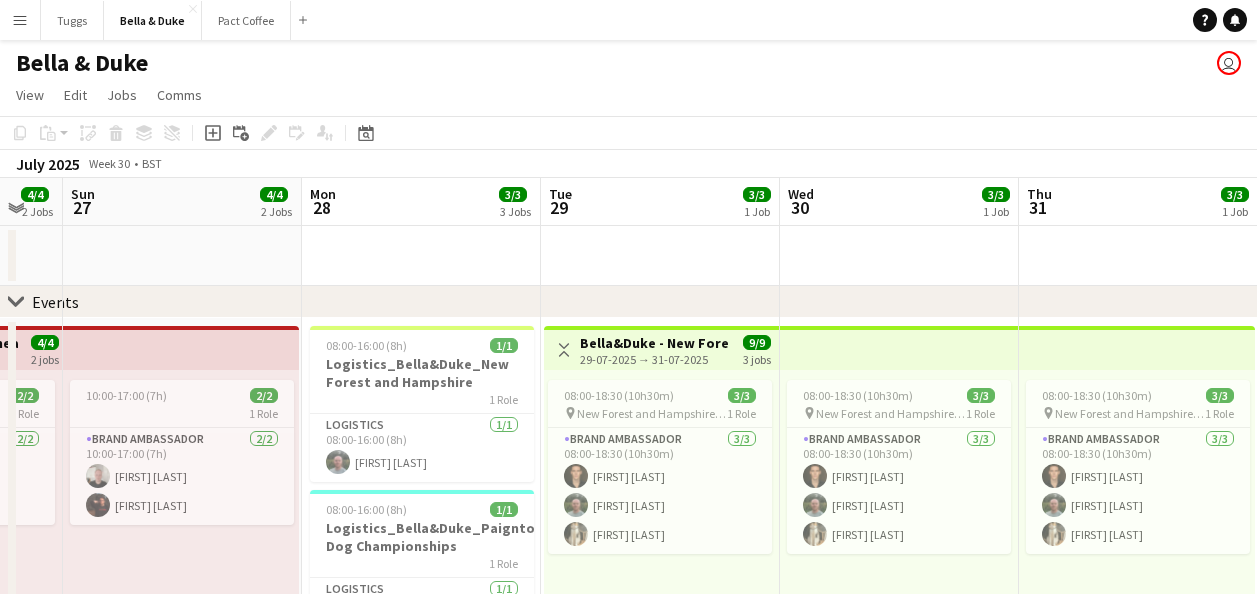 drag, startPoint x: 529, startPoint y: 229, endPoint x: 654, endPoint y: 240, distance: 125.48307 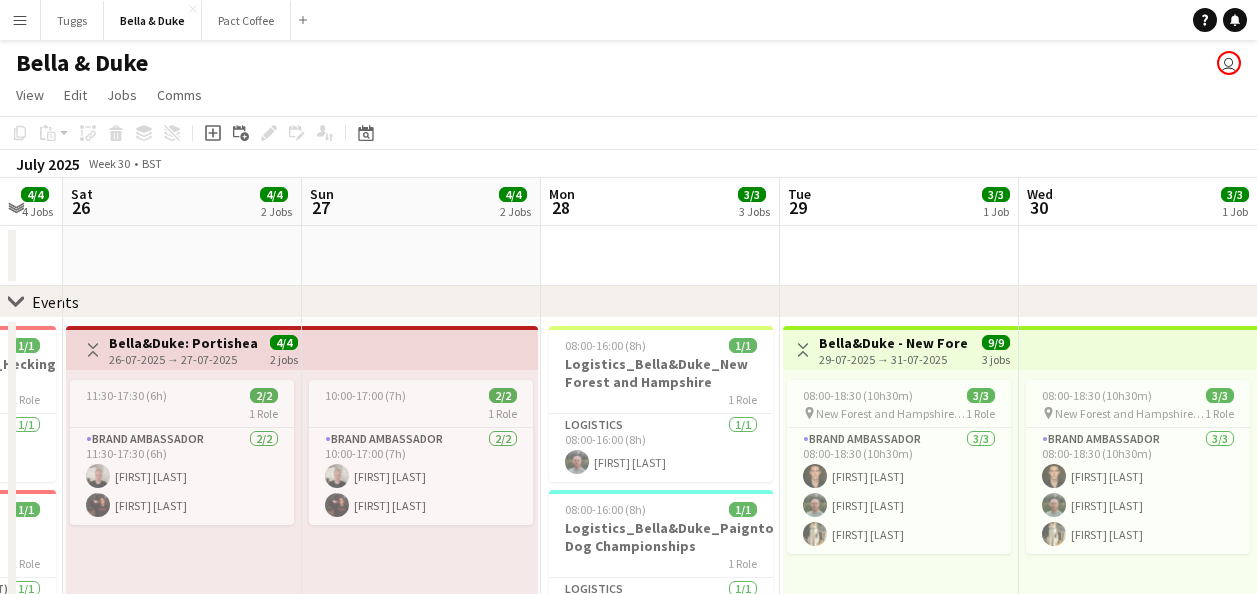 scroll, scrollTop: 0, scrollLeft: 529, axis: horizontal 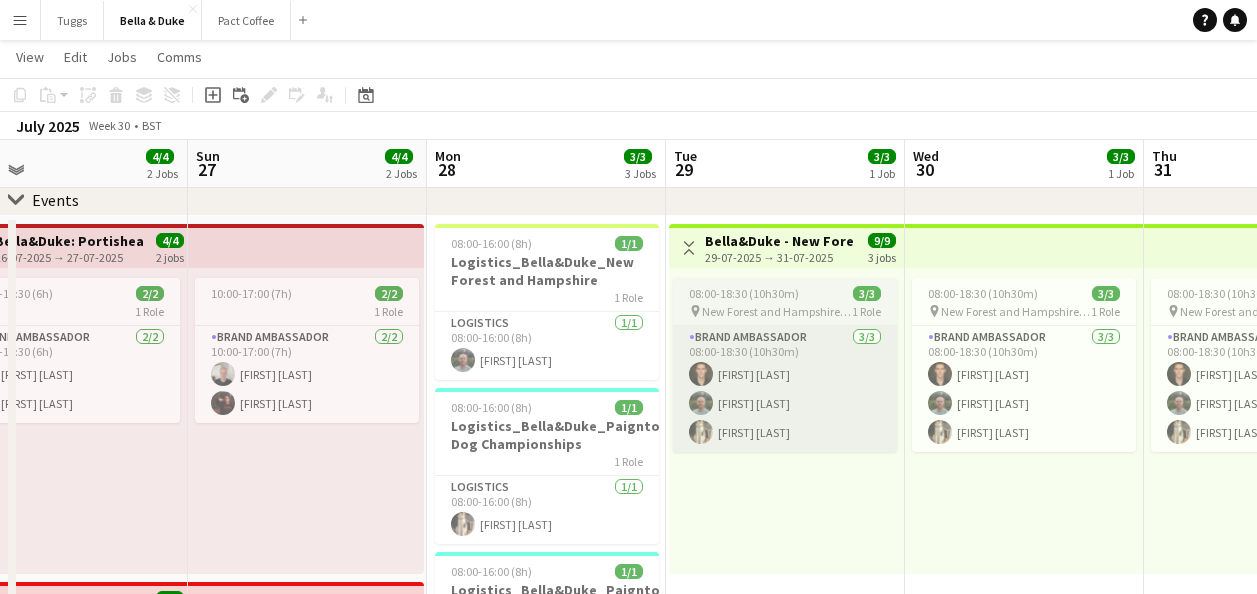 click on "Brand Ambassador   3/3   08:00-18:30 (10h30m)
[FIRST] [LAST] [FIRST] [LAST] [FIRST] [LAST]" at bounding box center (785, 389) 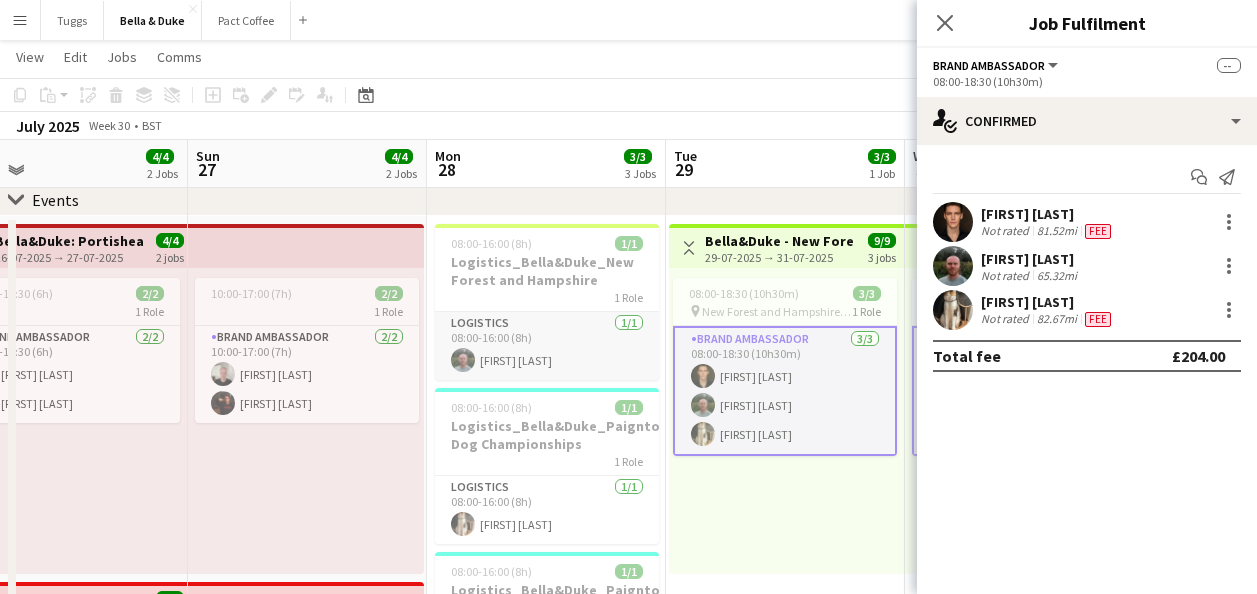 click on "Logistics   1/1   08:00-16:00 (8h)
[FIRST] [LAST]" at bounding box center (547, 346) 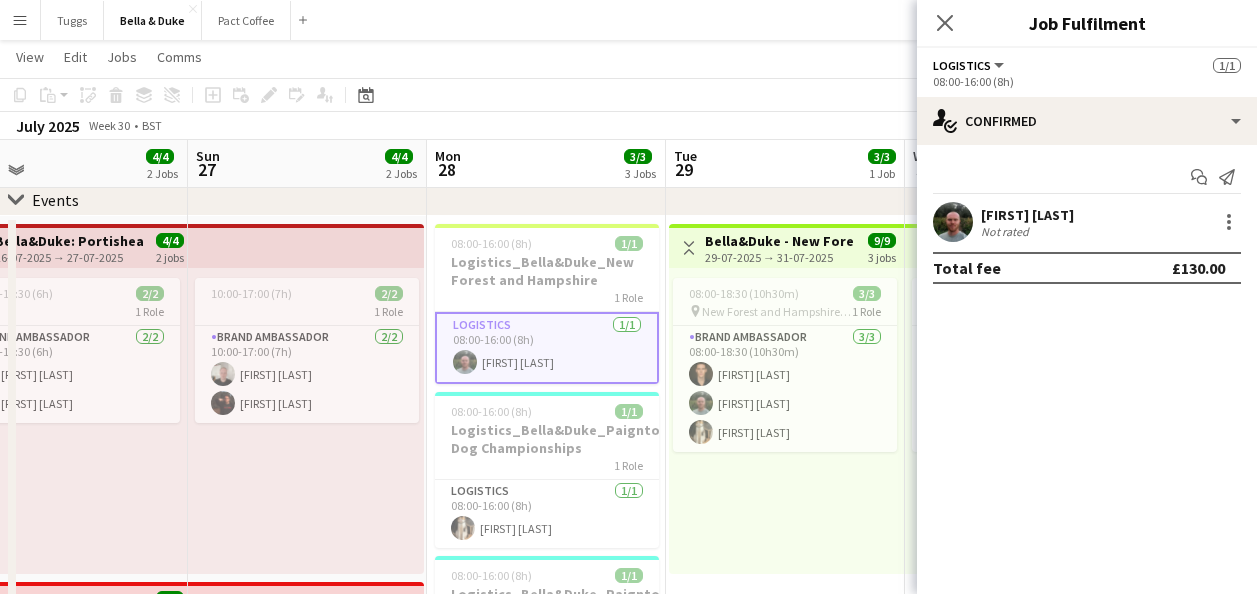 click on "08:00-18:30 (10h30m)    3/3
pin
New Forest and Hampshire Show   1 Role   Brand Ambassador   3/3   08:00-18:30 (10h30m)
[FIRST] [LAST] [FIRST] [LAST] [FIRST] [LAST]" at bounding box center (786, 421) 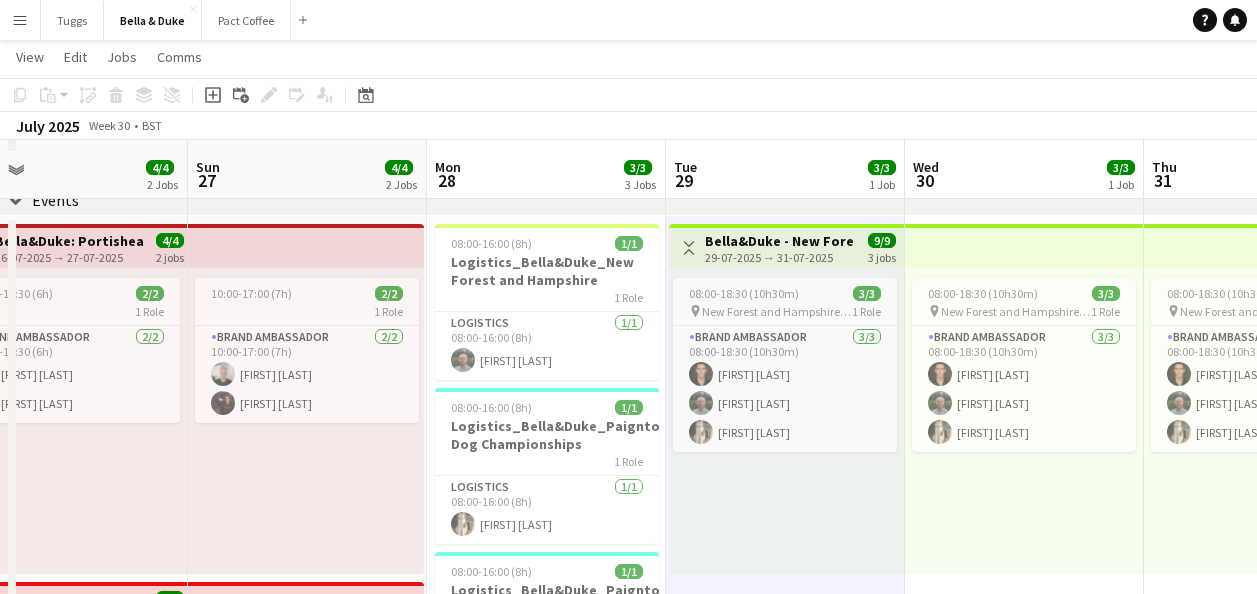 scroll, scrollTop: 200, scrollLeft: 0, axis: vertical 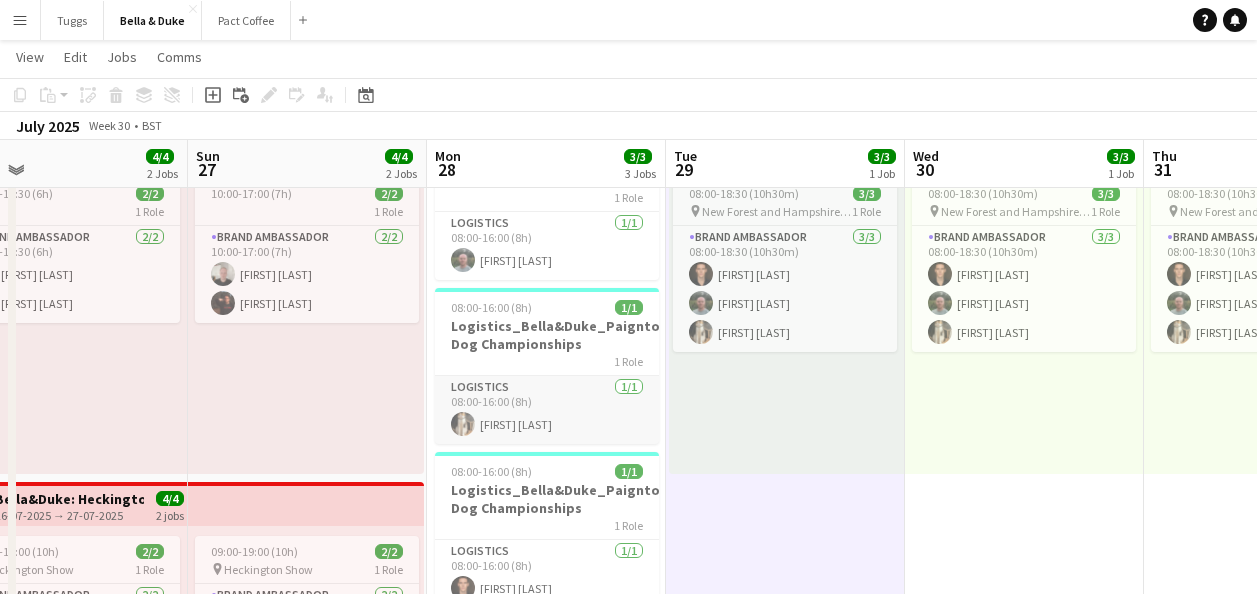 click on "Logistics   1/1   08:00-16:00 (8h)
[FIRST] [LAST]" at bounding box center [547, 410] 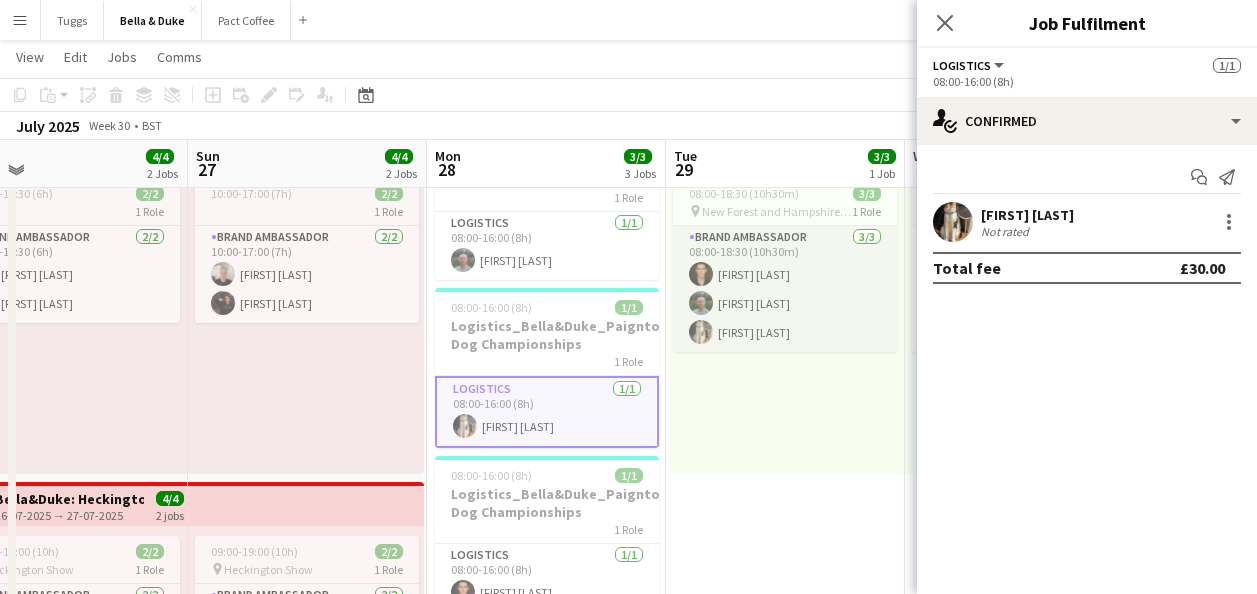 click on "Brand Ambassador   3/3   08:00-18:30 (10h30m)
[FIRST] [LAST] [FIRST] [LAST] [FIRST] [LAST]" at bounding box center [785, 289] 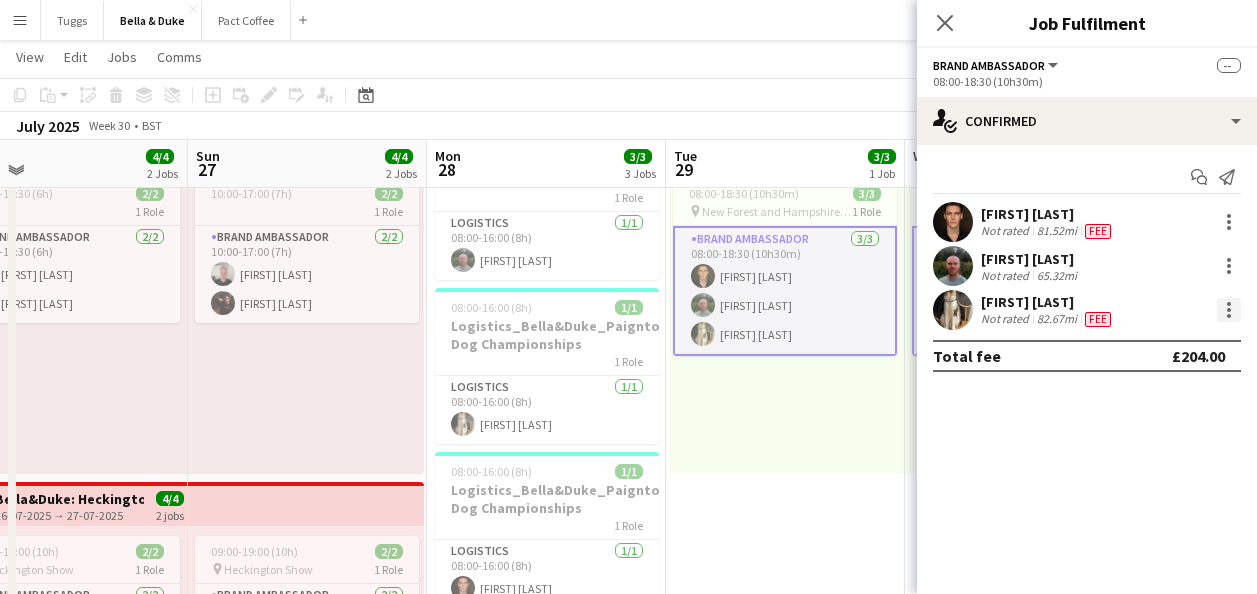 click at bounding box center [1229, 310] 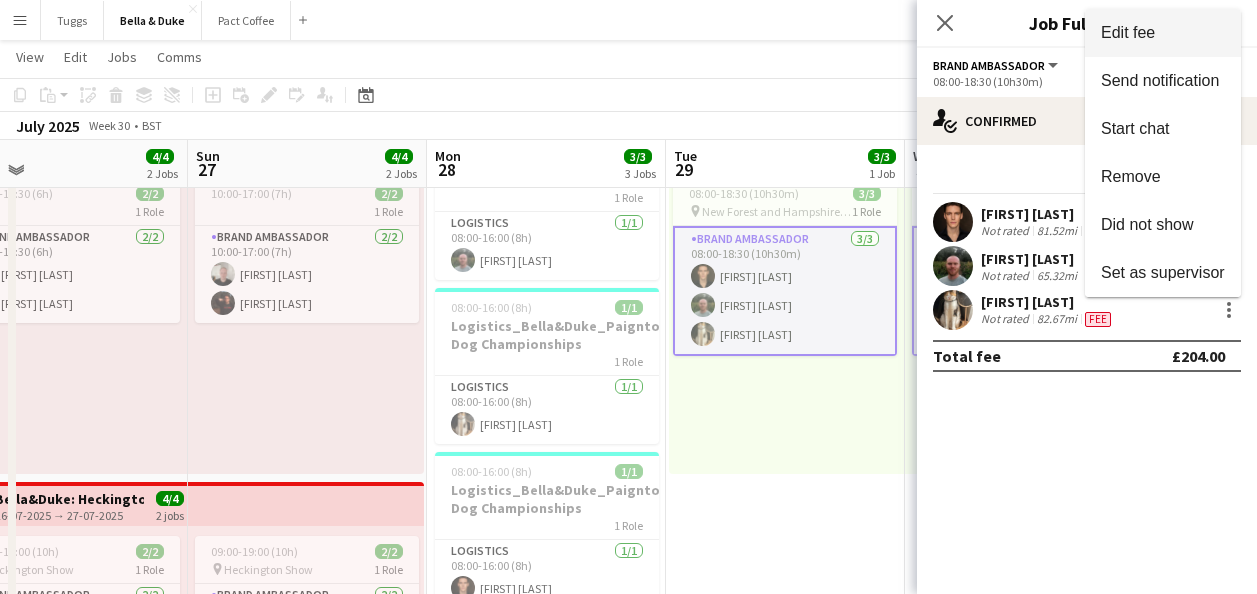 click on "Edit fee" at bounding box center (1163, 33) 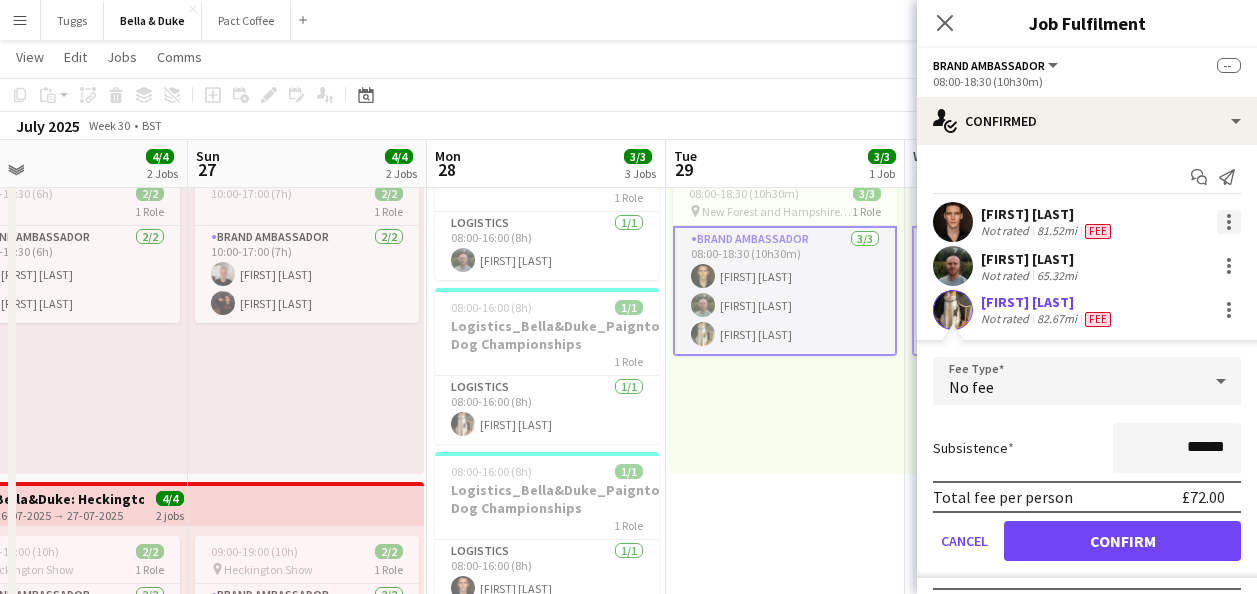 click at bounding box center [1229, 222] 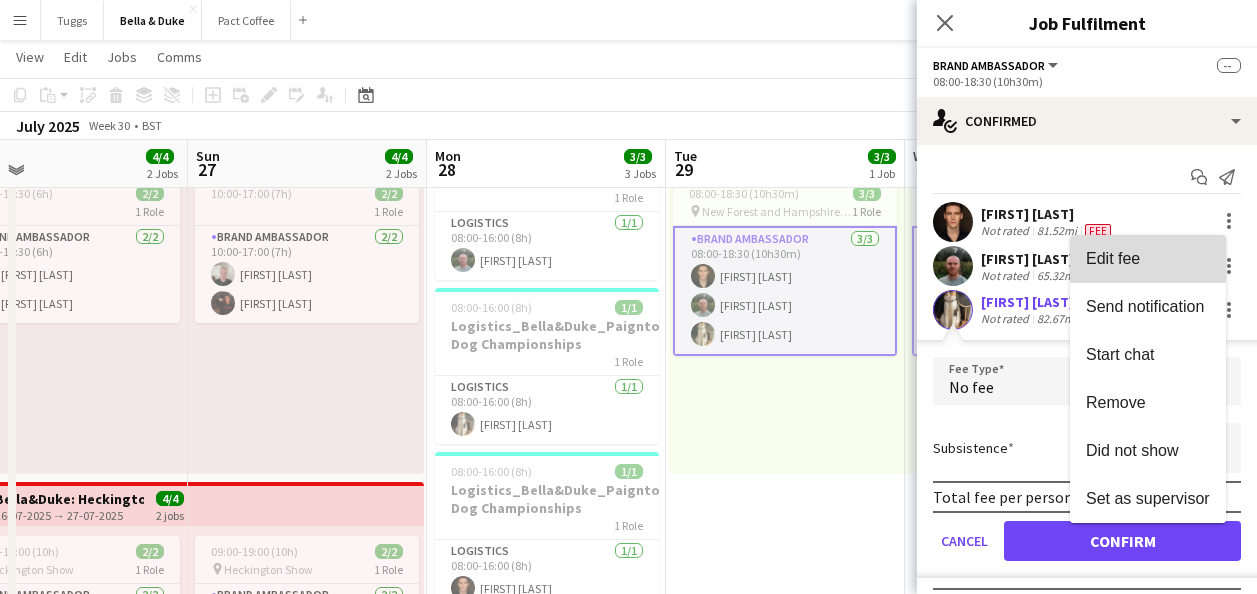 click on "Edit fee" at bounding box center [1148, 259] 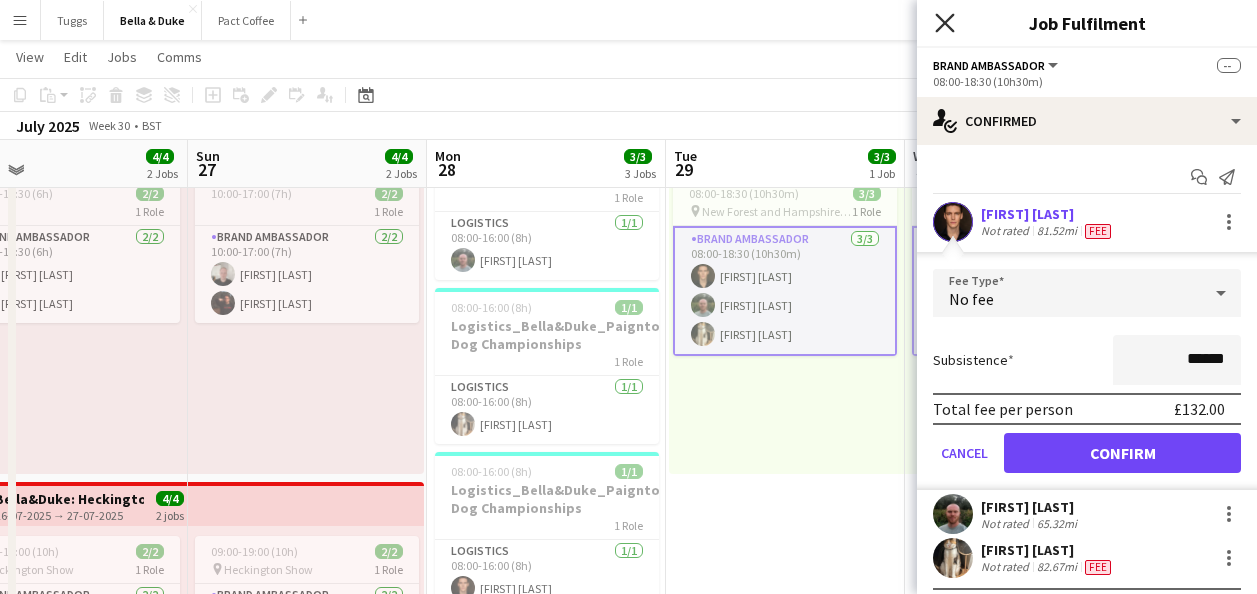 click on "Close pop-in" 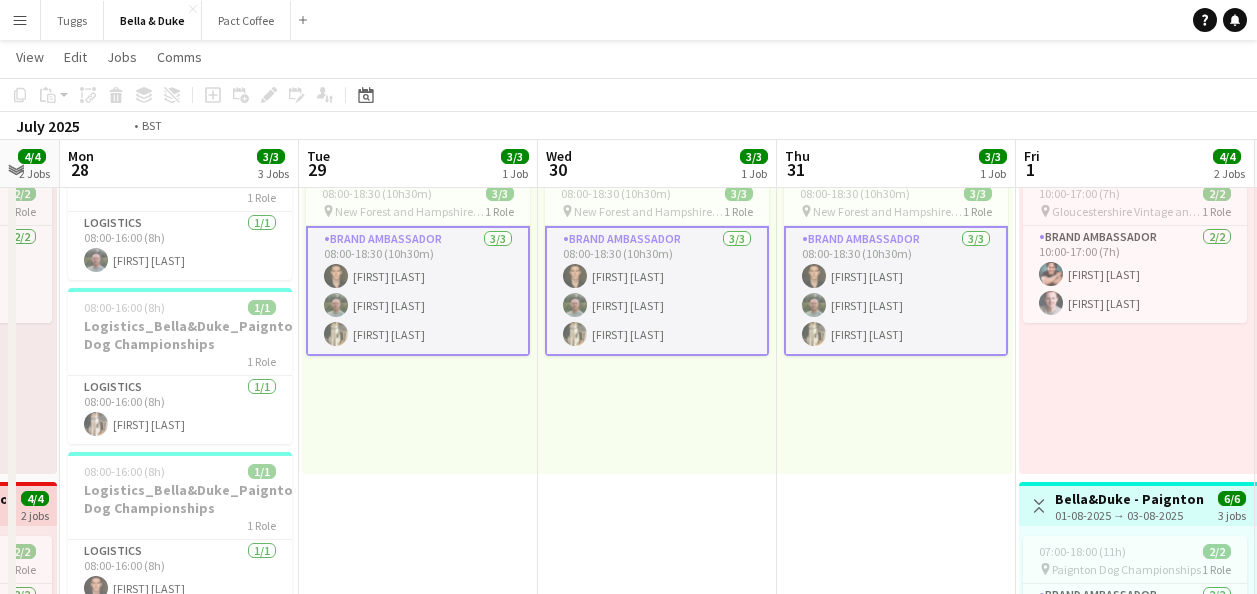 drag, startPoint x: 1046, startPoint y: 502, endPoint x: 591, endPoint y: 510, distance: 455.0703 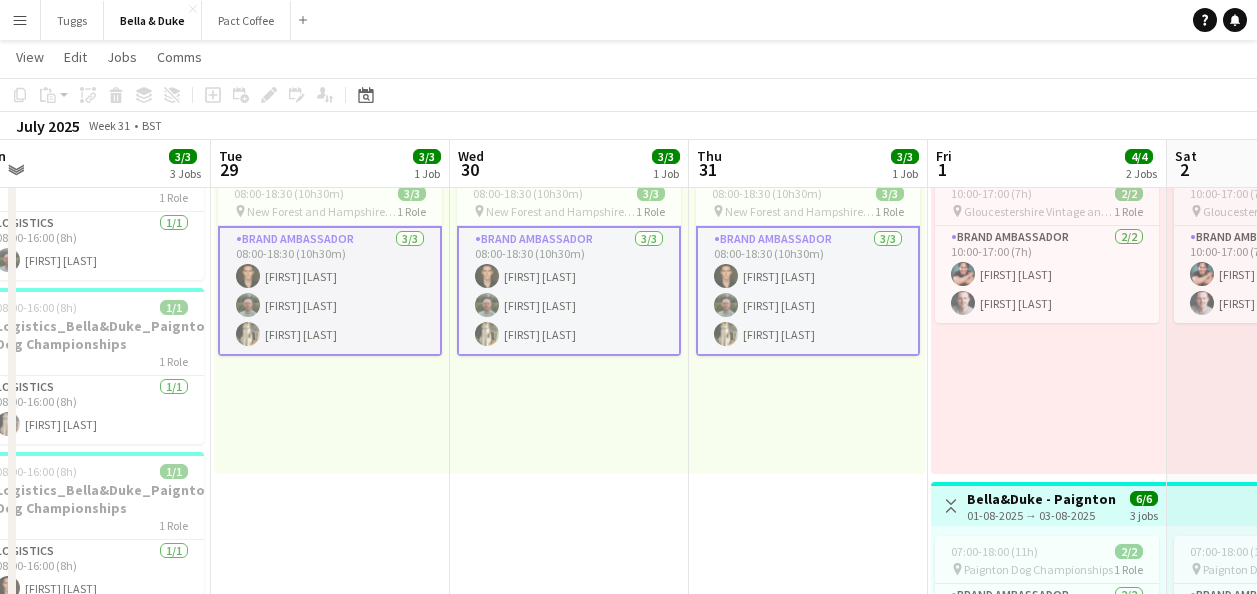 scroll, scrollTop: 0, scrollLeft: 831, axis: horizontal 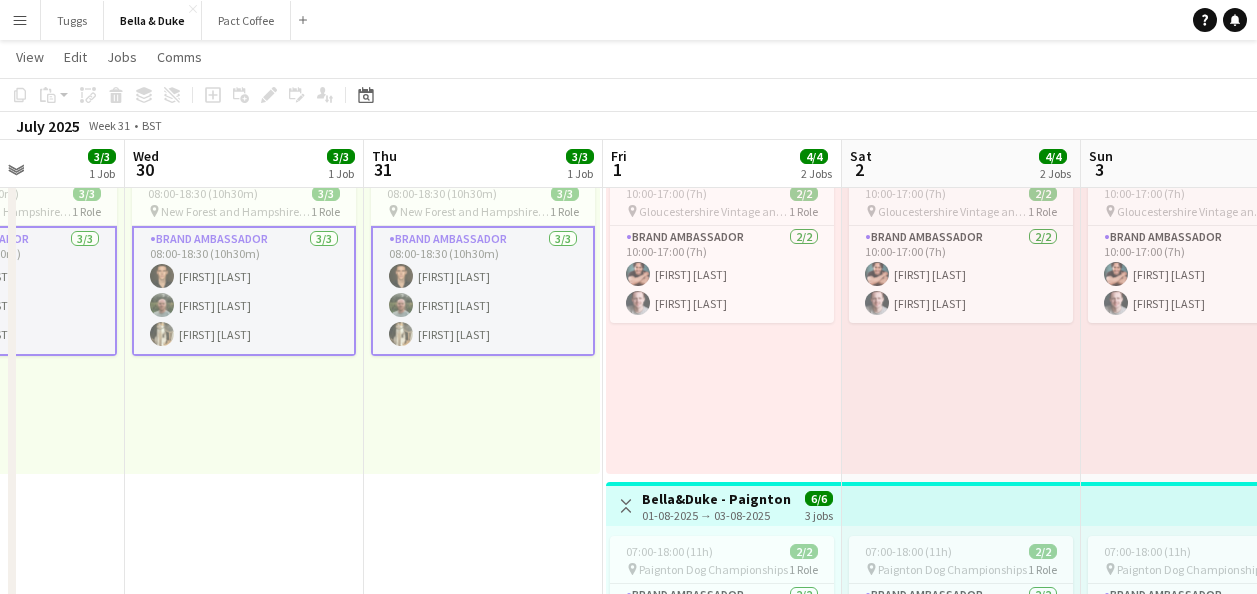 drag, startPoint x: 784, startPoint y: 503, endPoint x: 501, endPoint y: 510, distance: 283.08655 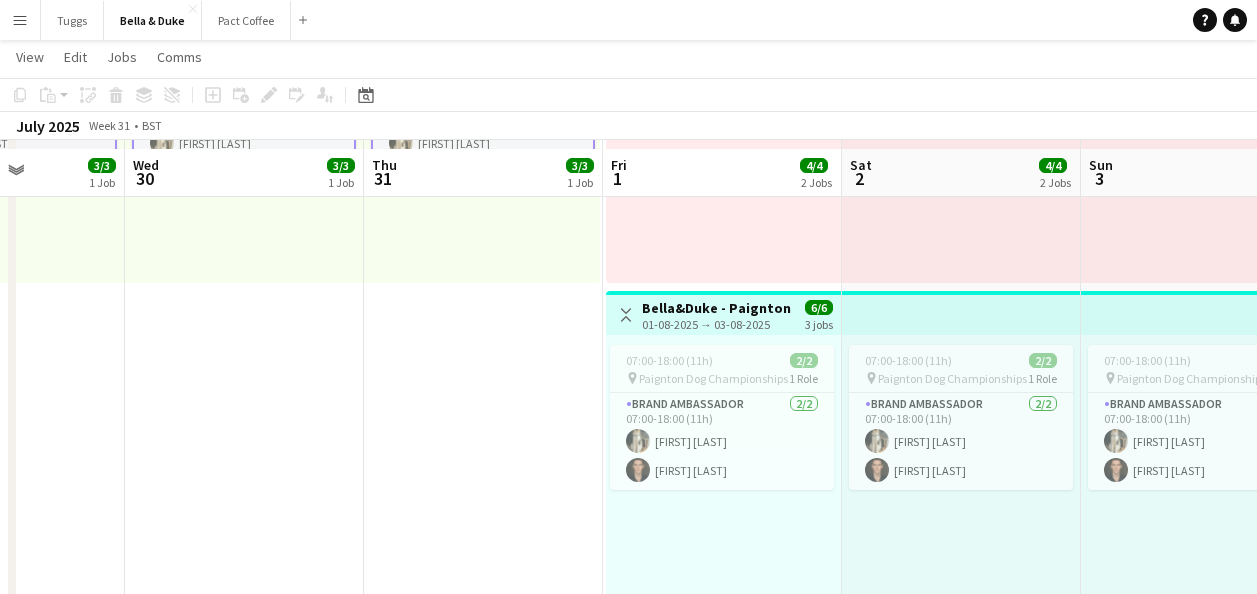 scroll, scrollTop: 400, scrollLeft: 0, axis: vertical 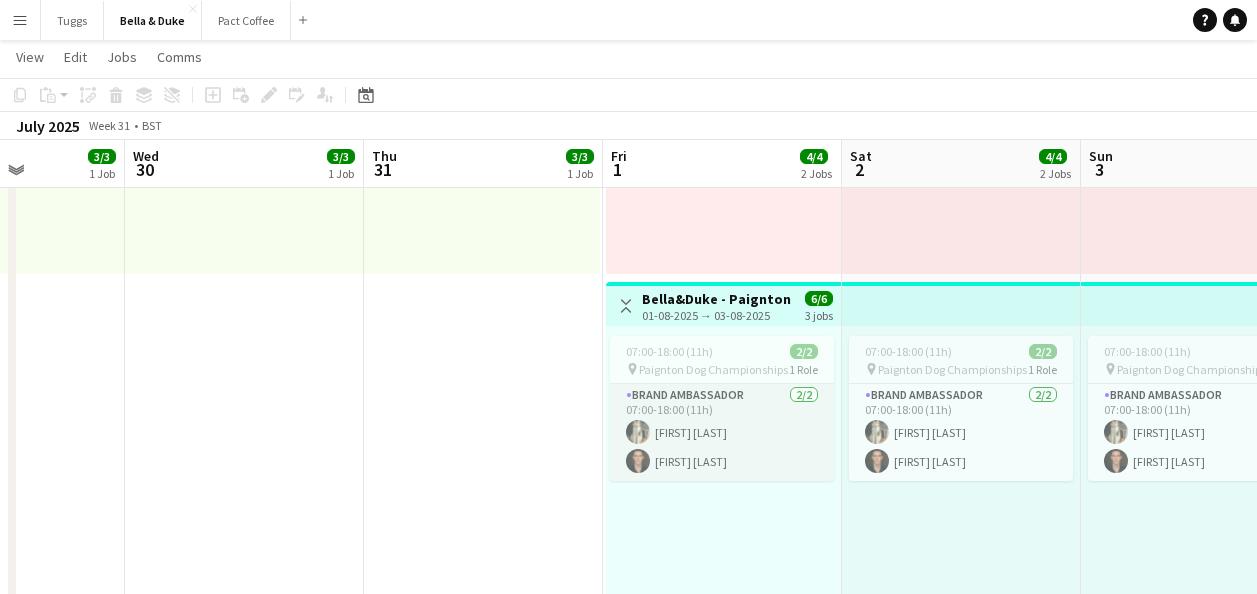click on "Brand Ambassador   2/2   07:00-18:00 (11h)
[FIRST] [LAST] [FIRST] [LAST]" at bounding box center [722, 432] 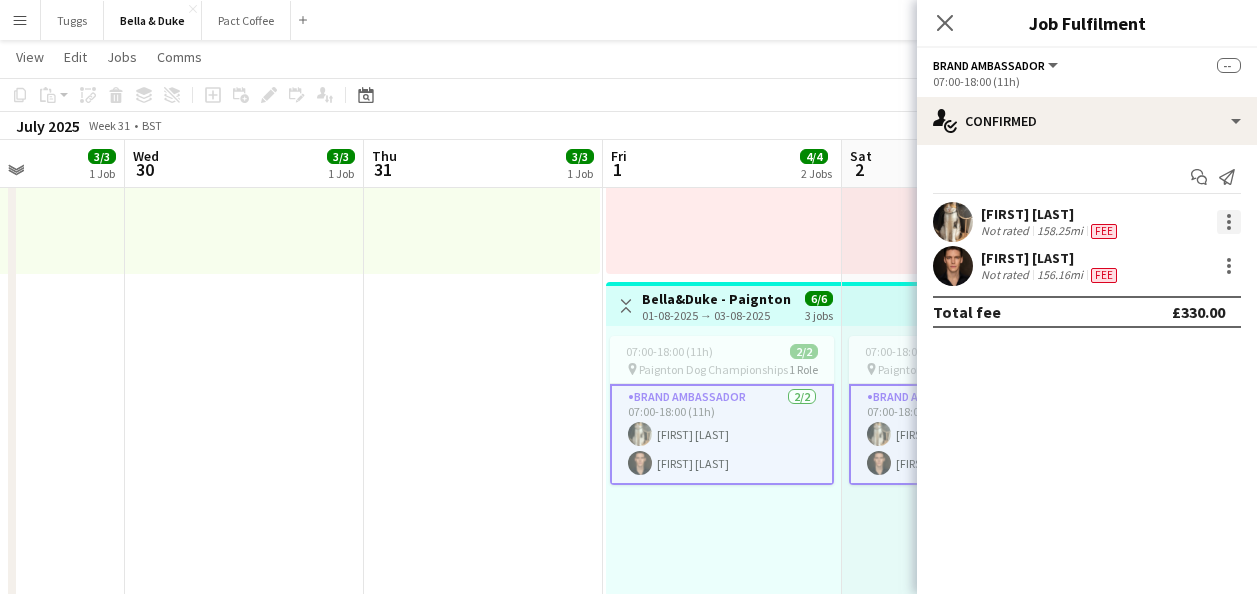 click at bounding box center (1229, 222) 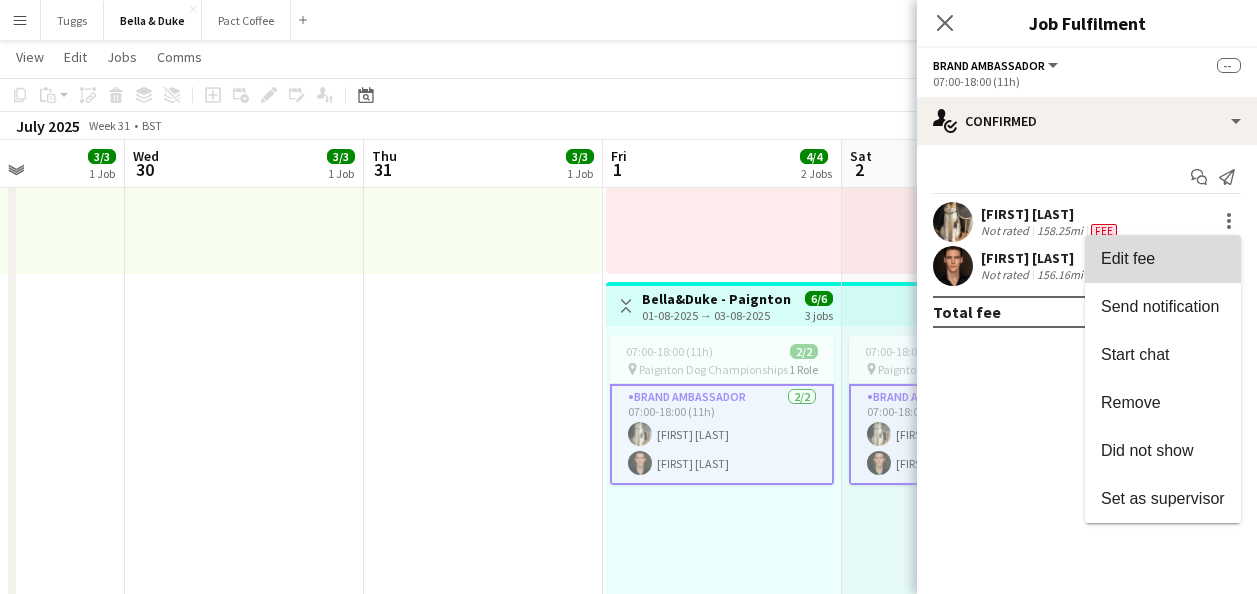 click on "Edit fee" at bounding box center [1163, 259] 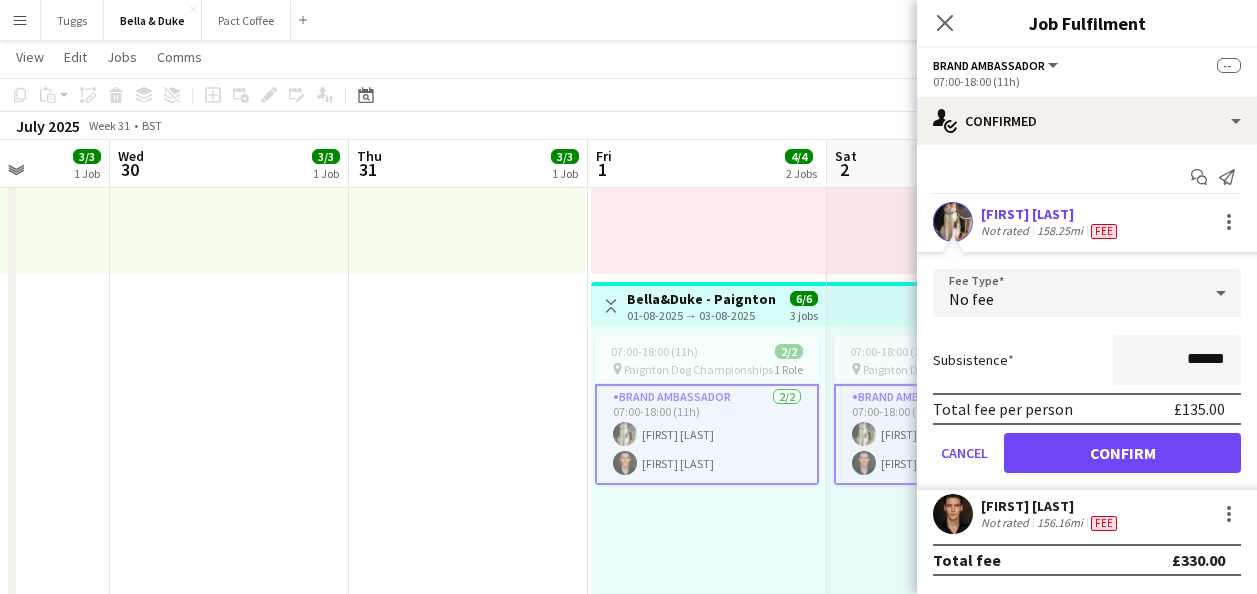 scroll, scrollTop: 0, scrollLeft: 851, axis: horizontal 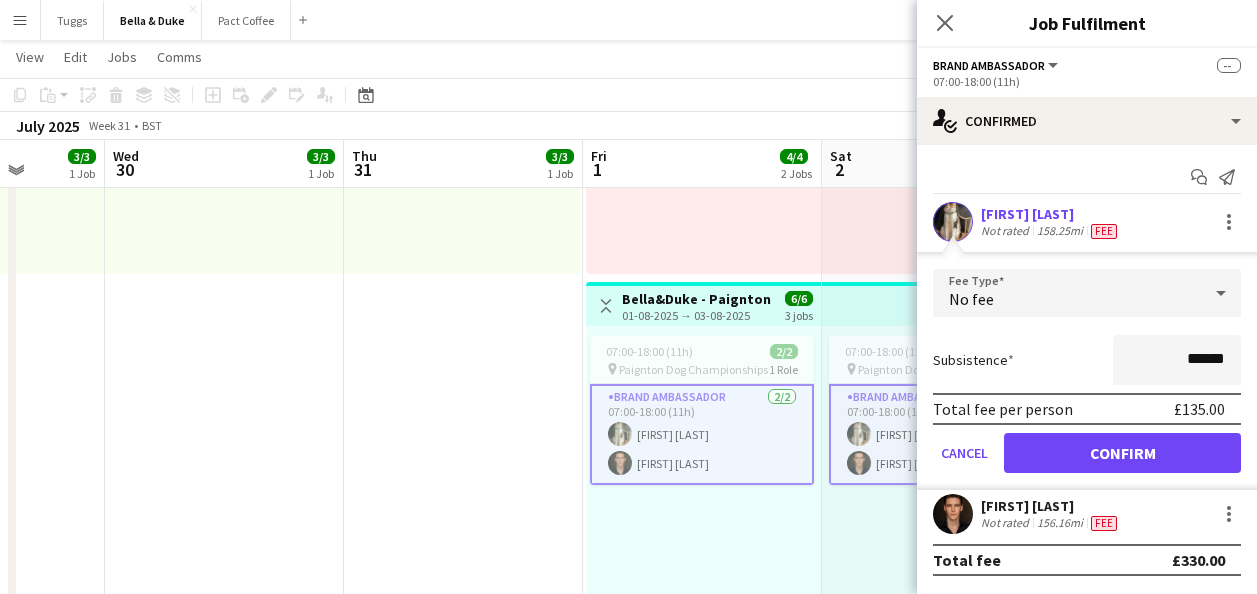 drag, startPoint x: 429, startPoint y: 417, endPoint x: 409, endPoint y: 588, distance: 172.16562 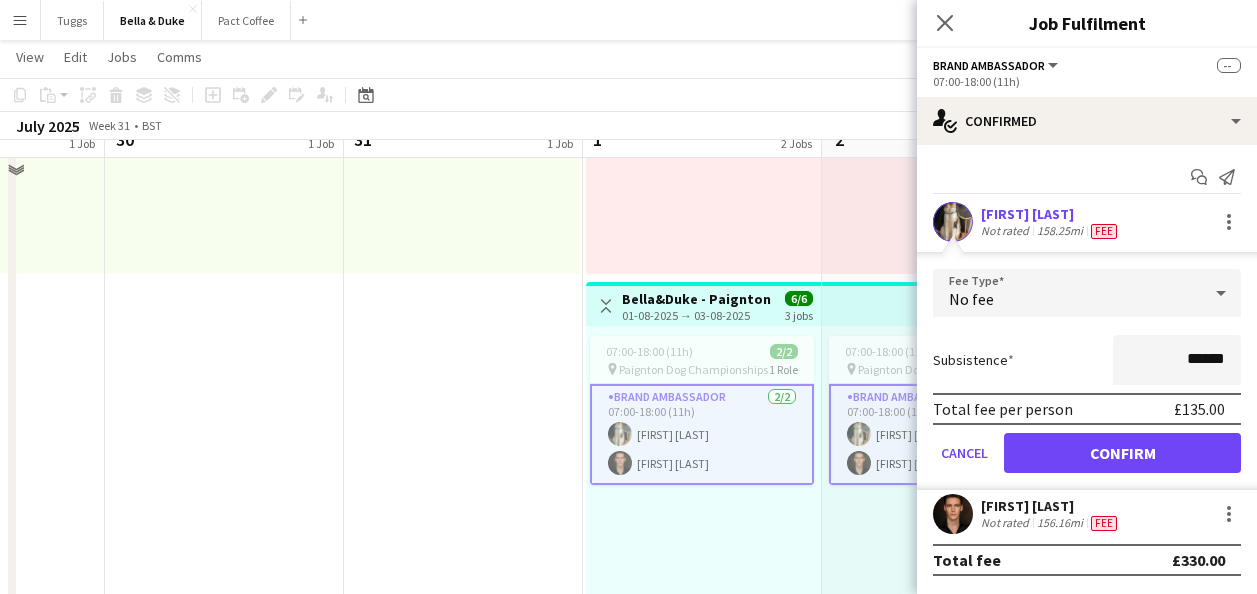 scroll, scrollTop: 200, scrollLeft: 0, axis: vertical 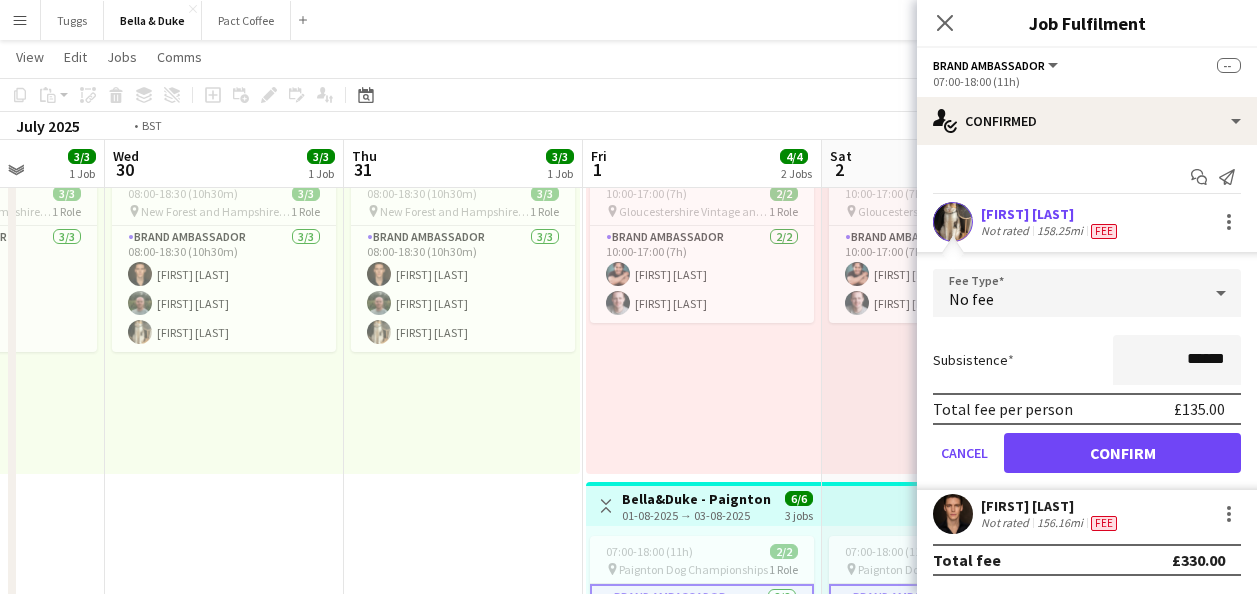 drag, startPoint x: 377, startPoint y: 512, endPoint x: 826, endPoint y: 527, distance: 449.2505 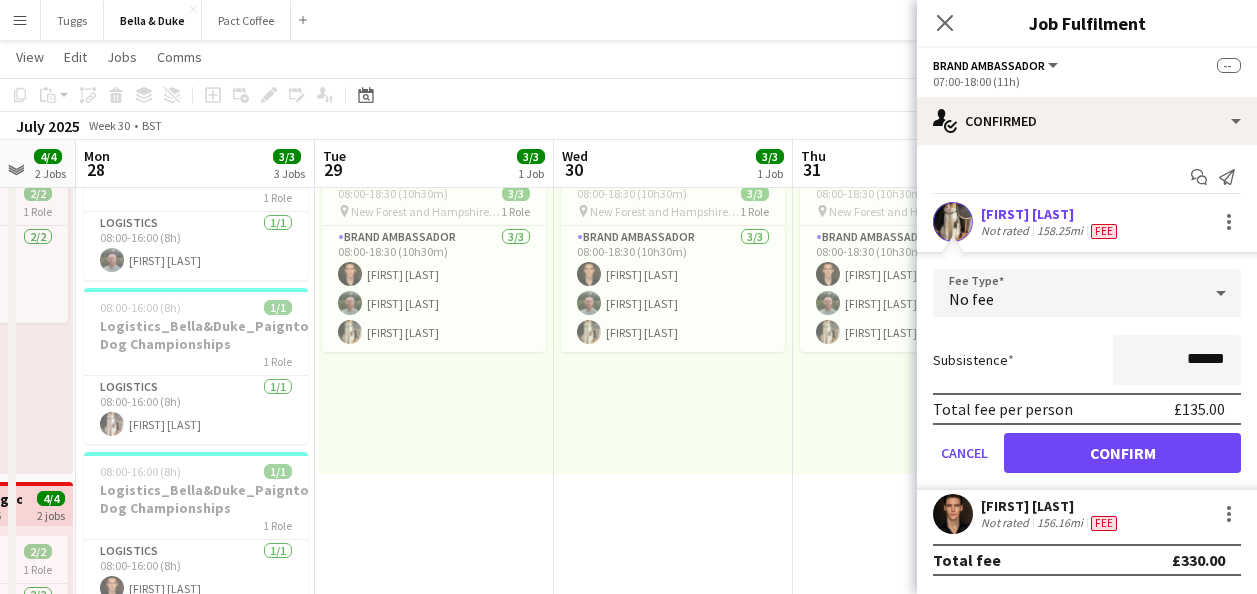 drag, startPoint x: 490, startPoint y: 493, endPoint x: 642, endPoint y: 484, distance: 152.26622 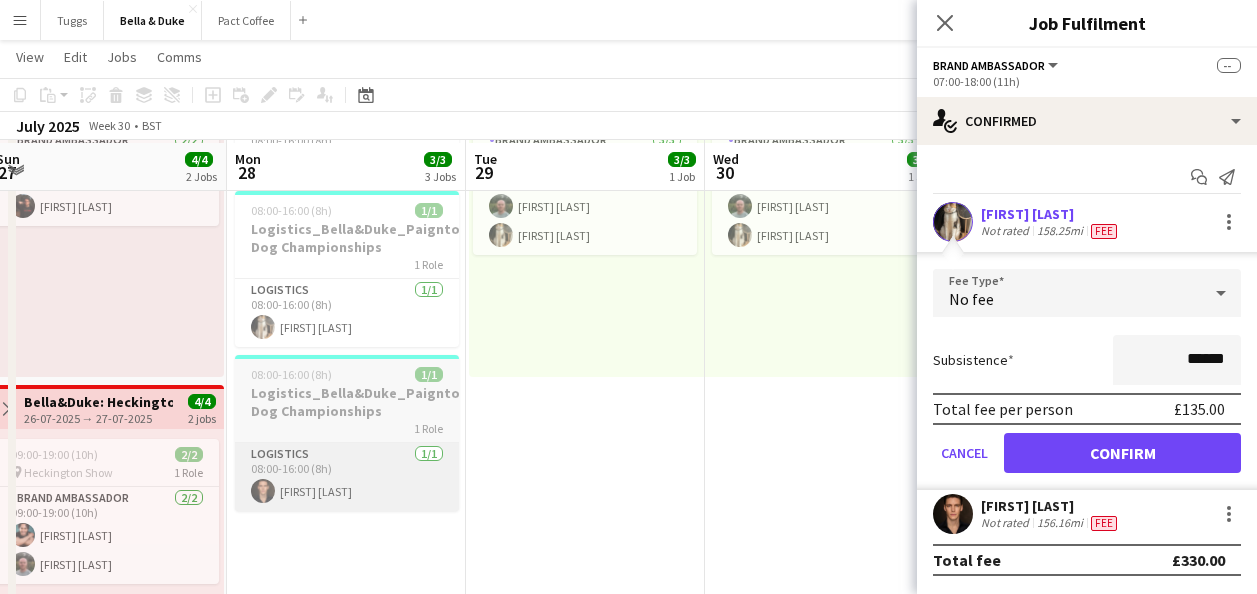 scroll, scrollTop: 300, scrollLeft: 0, axis: vertical 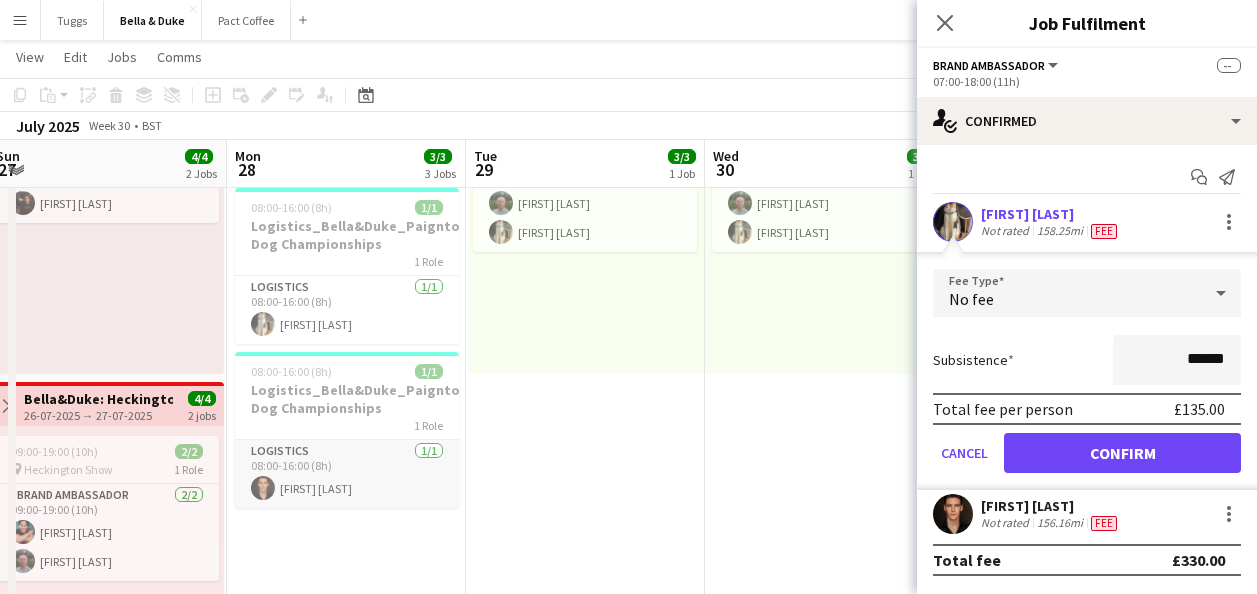 click on "Logistics   1/1   08:00-16:00 (8h)
[FIRST] [LAST]" at bounding box center (347, 474) 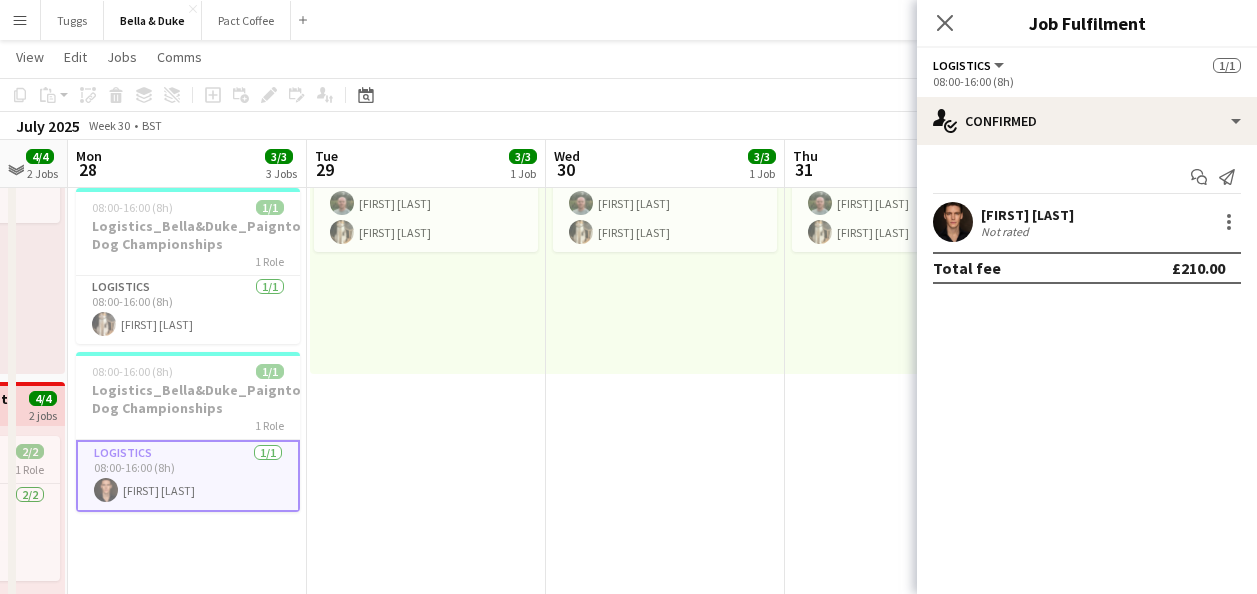 drag, startPoint x: 832, startPoint y: 429, endPoint x: 645, endPoint y: 499, distance: 199.67223 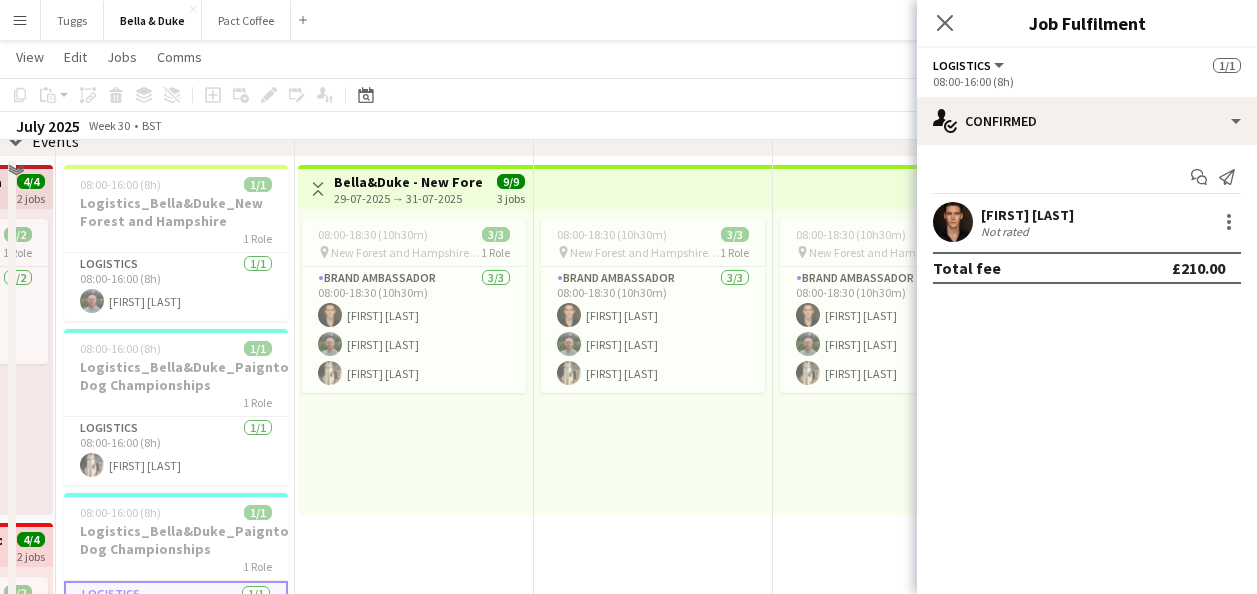 scroll, scrollTop: 100, scrollLeft: 0, axis: vertical 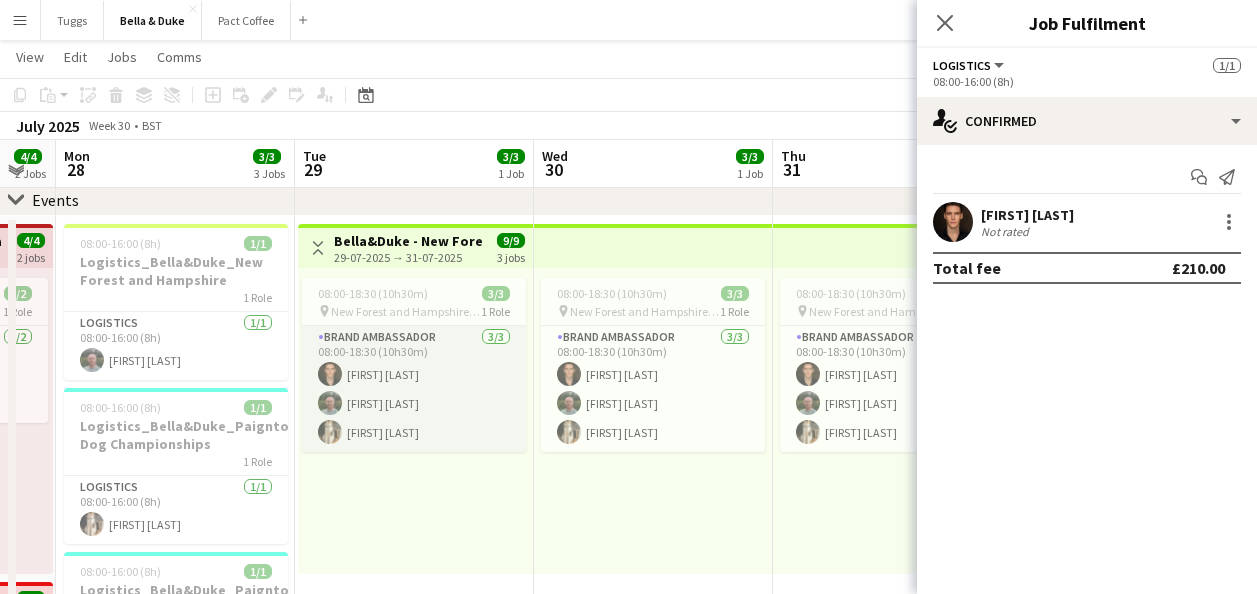 click on "Brand Ambassador   3/3   08:00-18:30 (10h30m)
[FIRST] [LAST] [FIRST] [LAST] [FIRST] [LAST]" at bounding box center (414, 389) 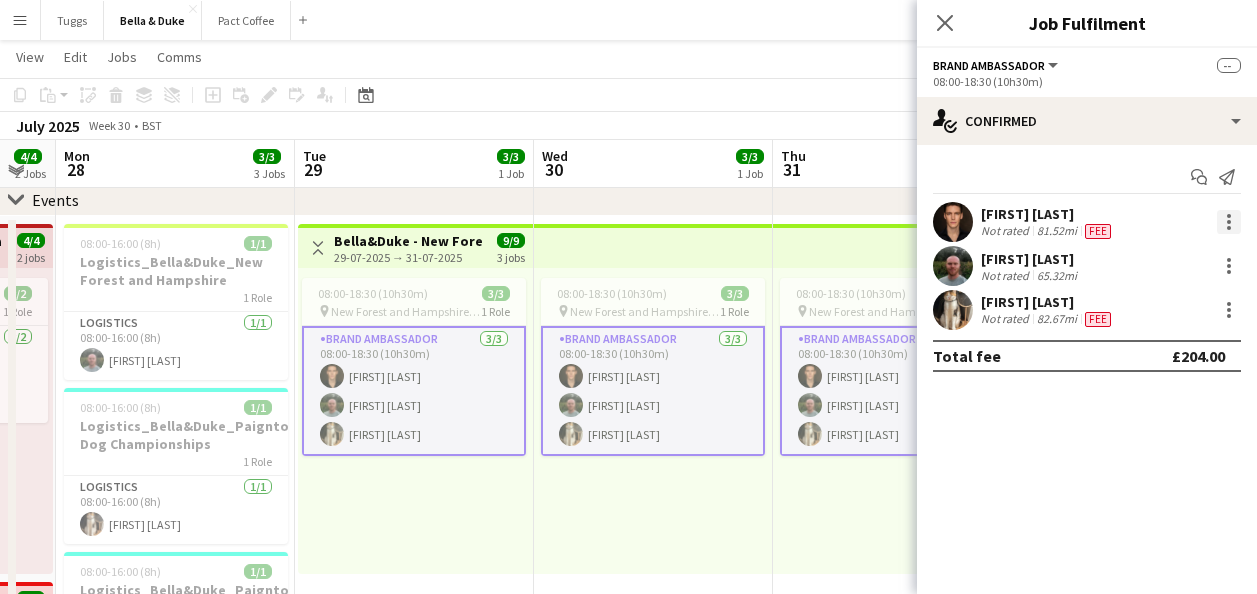 click at bounding box center [1229, 222] 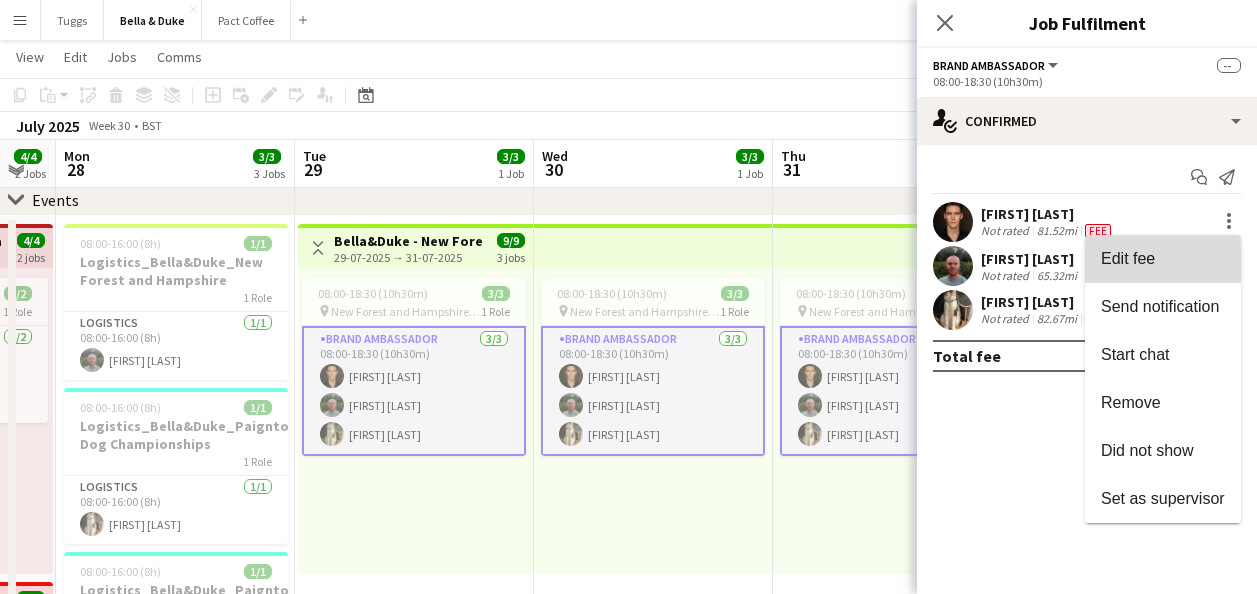 click on "Edit fee" at bounding box center (1163, 259) 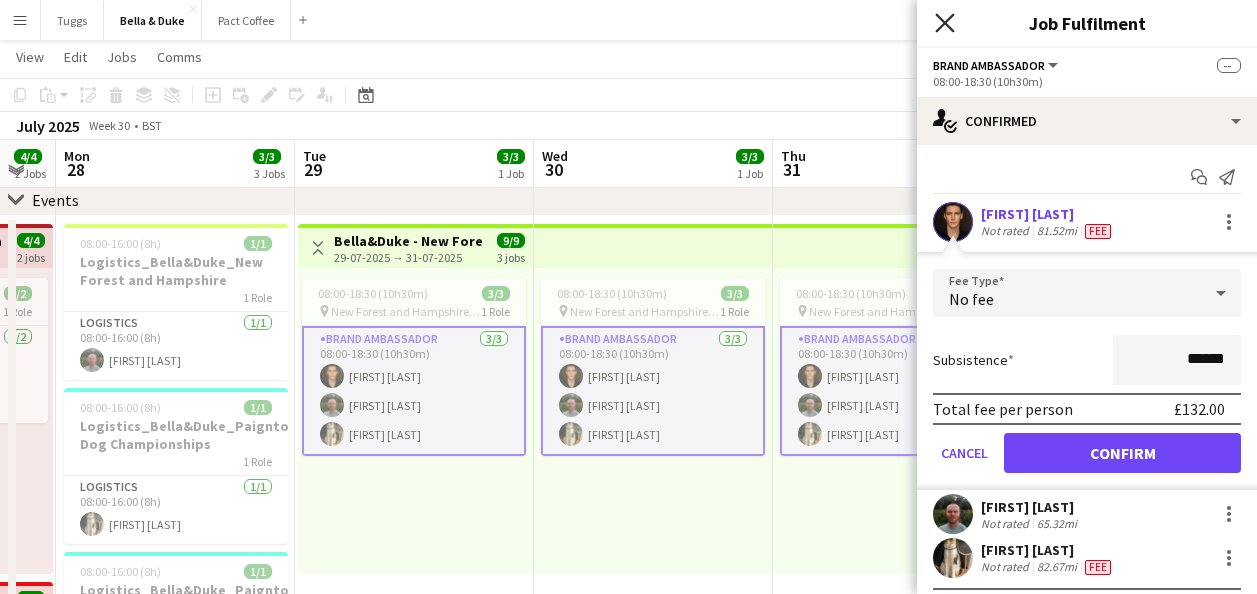 click on "Close pop-in" 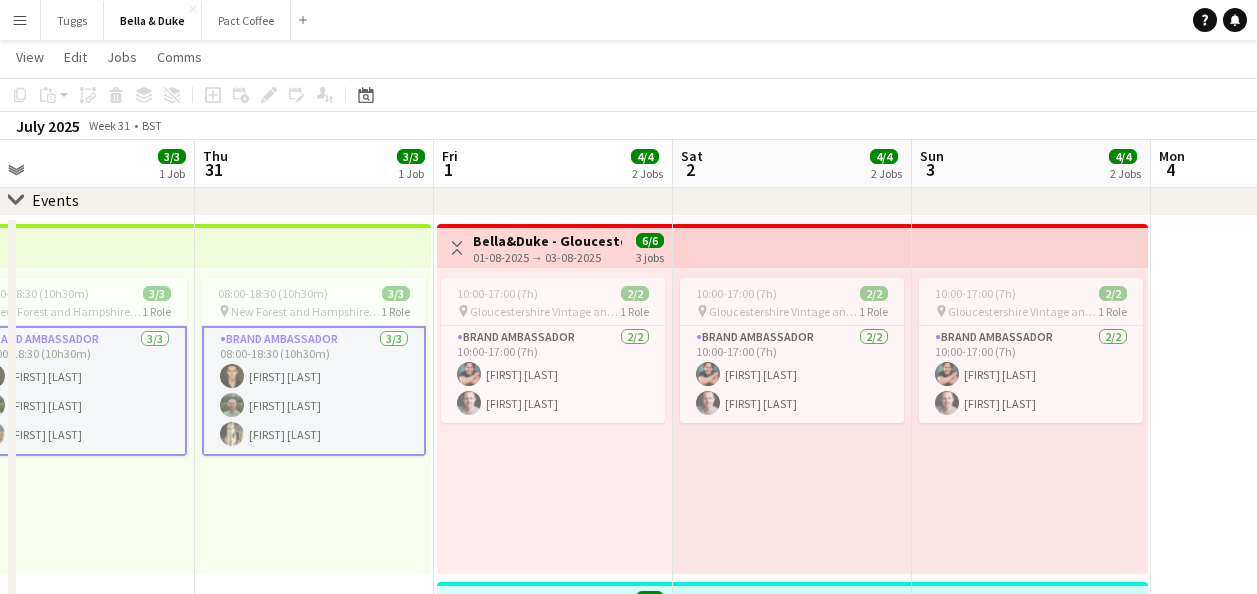 drag, startPoint x: 393, startPoint y: 545, endPoint x: 336, endPoint y: 545, distance: 57 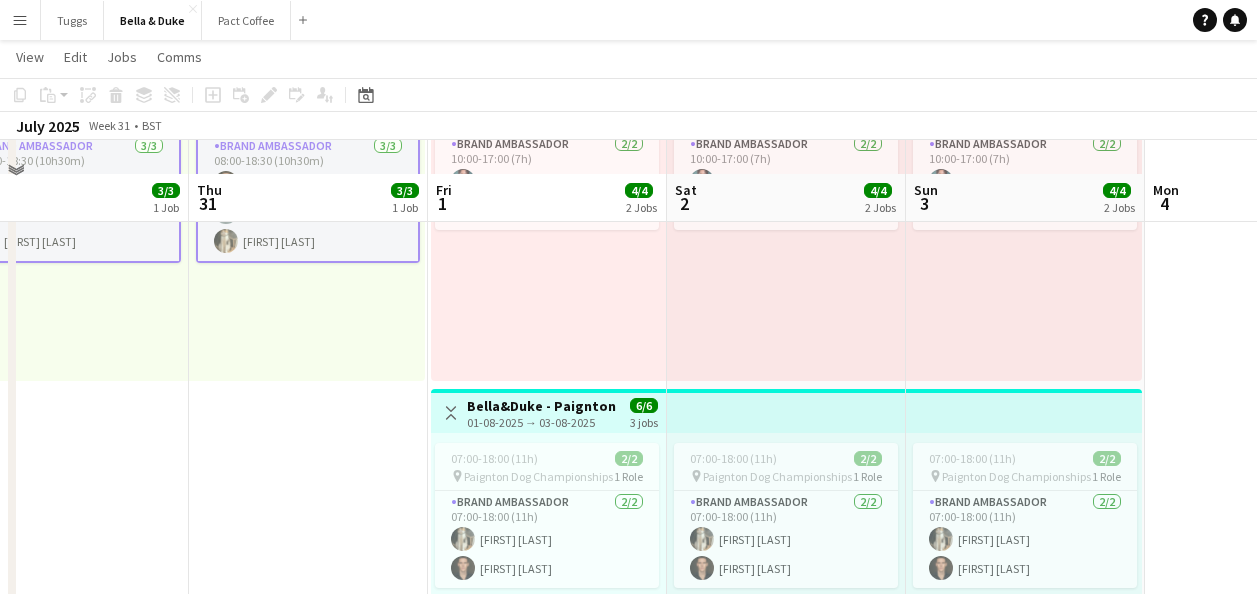 scroll, scrollTop: 400, scrollLeft: 0, axis: vertical 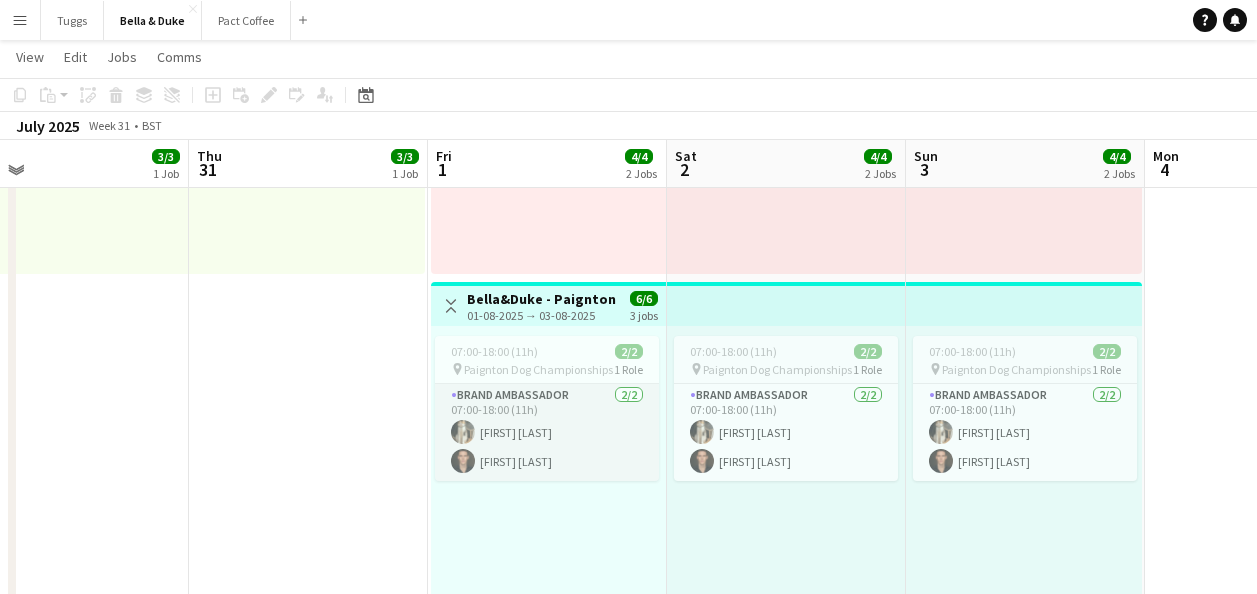 click on "Brand Ambassador   2/2   07:00-18:00 (11h)
[FIRST] [LAST] [FIRST] [LAST]" at bounding box center (547, 432) 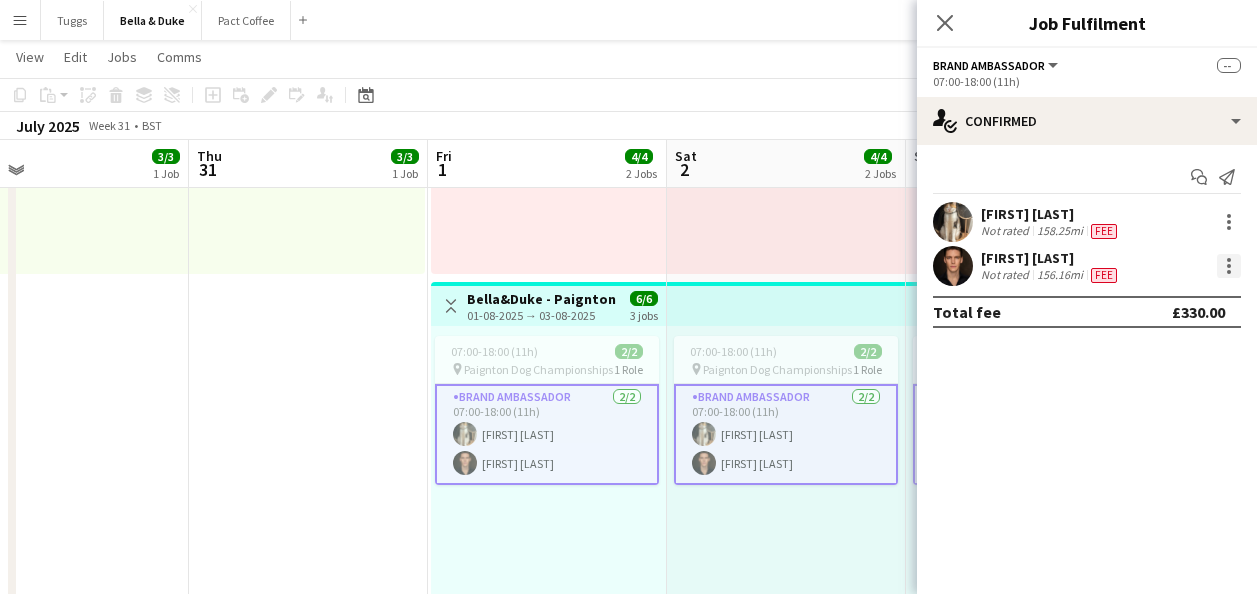 click at bounding box center [1229, 266] 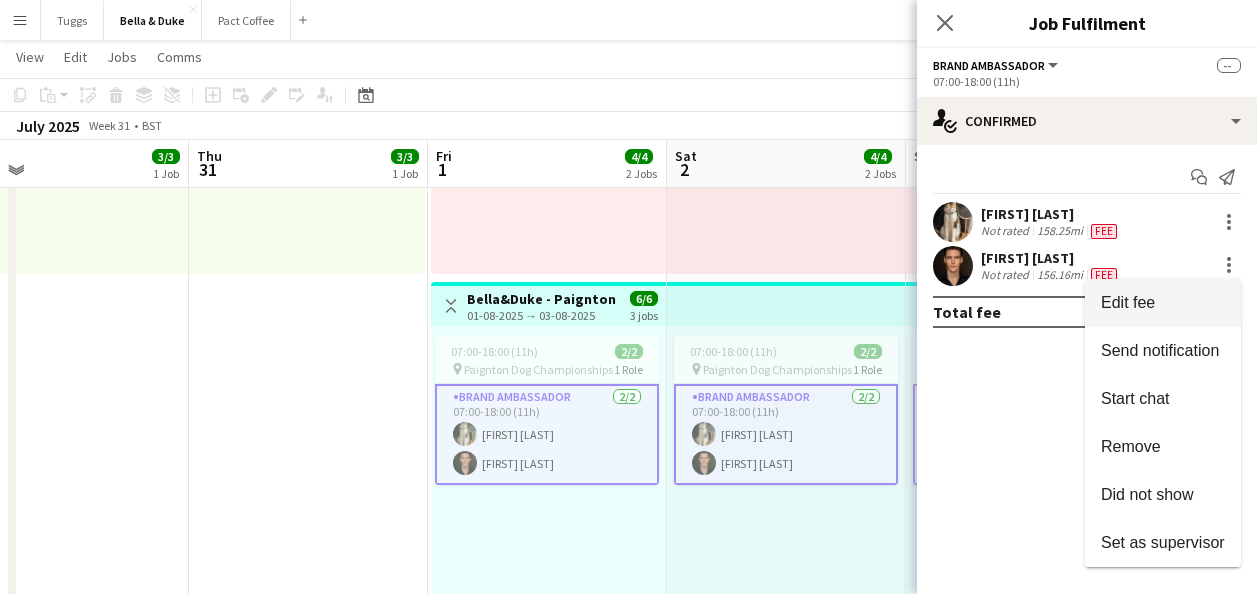 click on "Edit fee" at bounding box center (1163, 303) 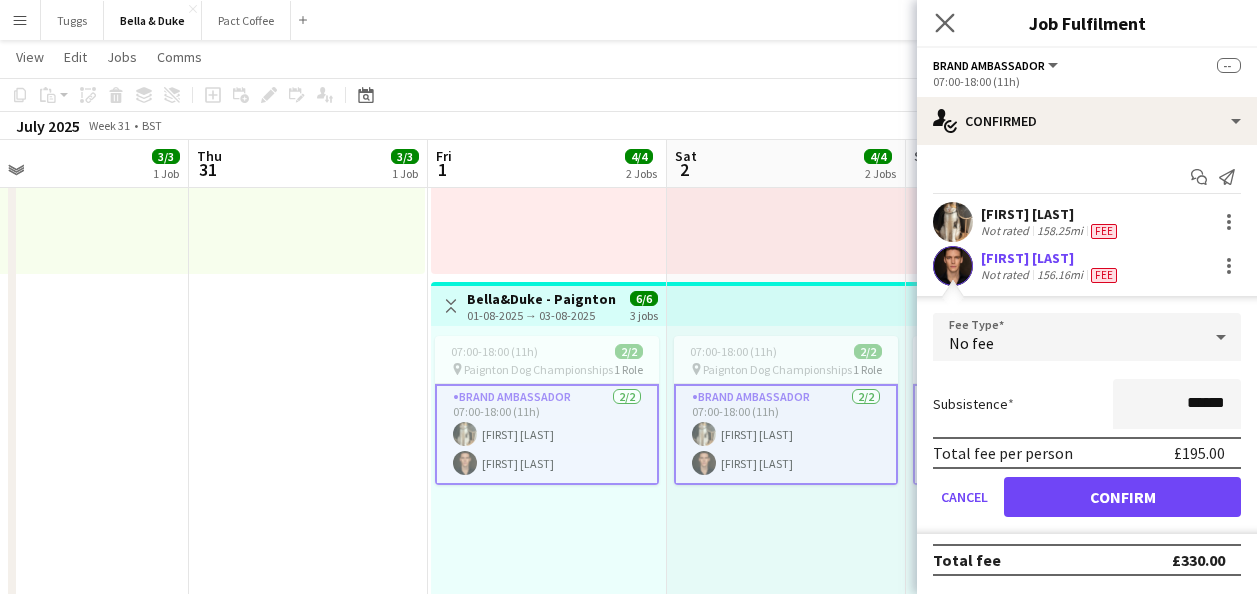 click on "Close pop-in" 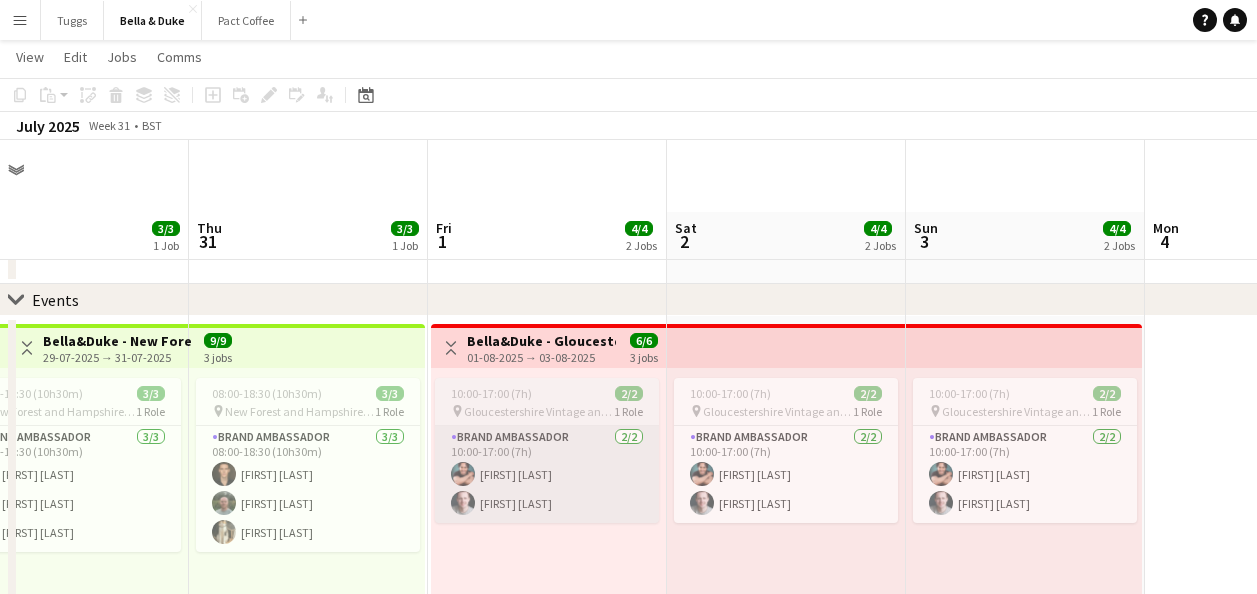 scroll, scrollTop: 100, scrollLeft: 0, axis: vertical 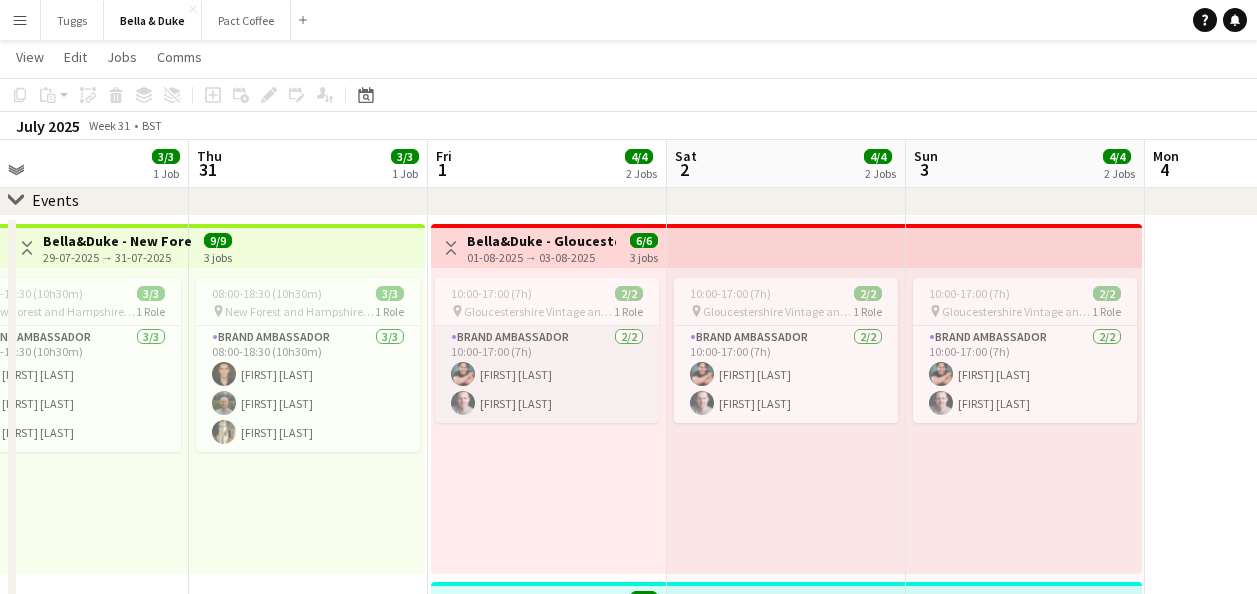 click on "Brand Ambassador   2/2   10:00-17:00 (7h)
[FIRST] [LAST] [FIRST] [LAST]" at bounding box center (547, 374) 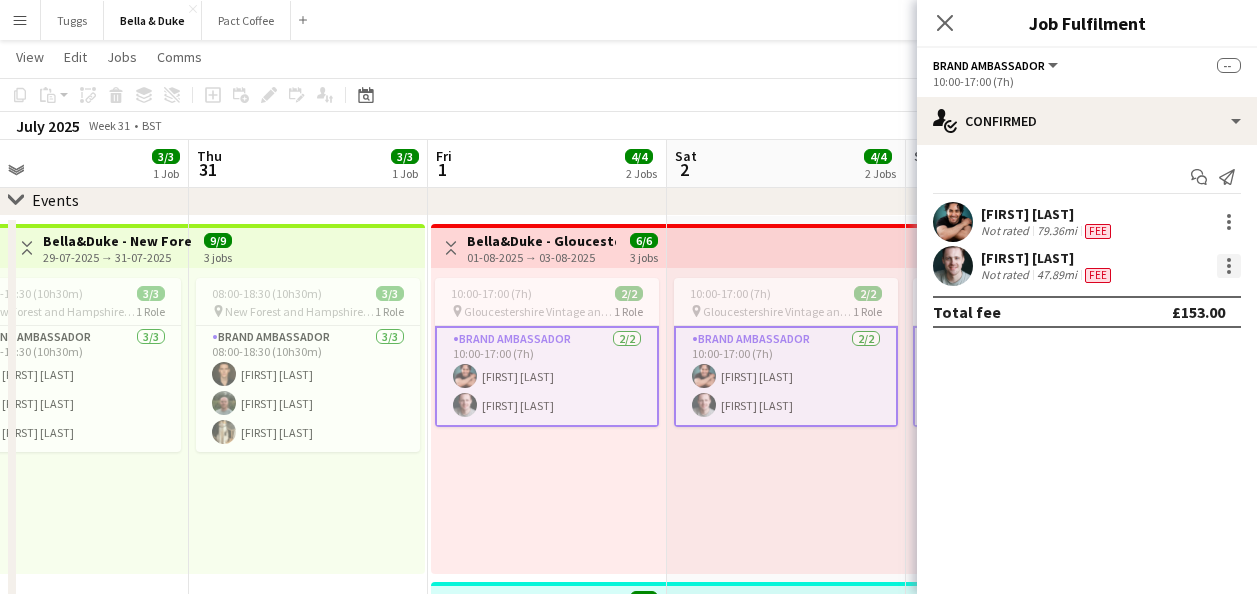click at bounding box center [1229, 266] 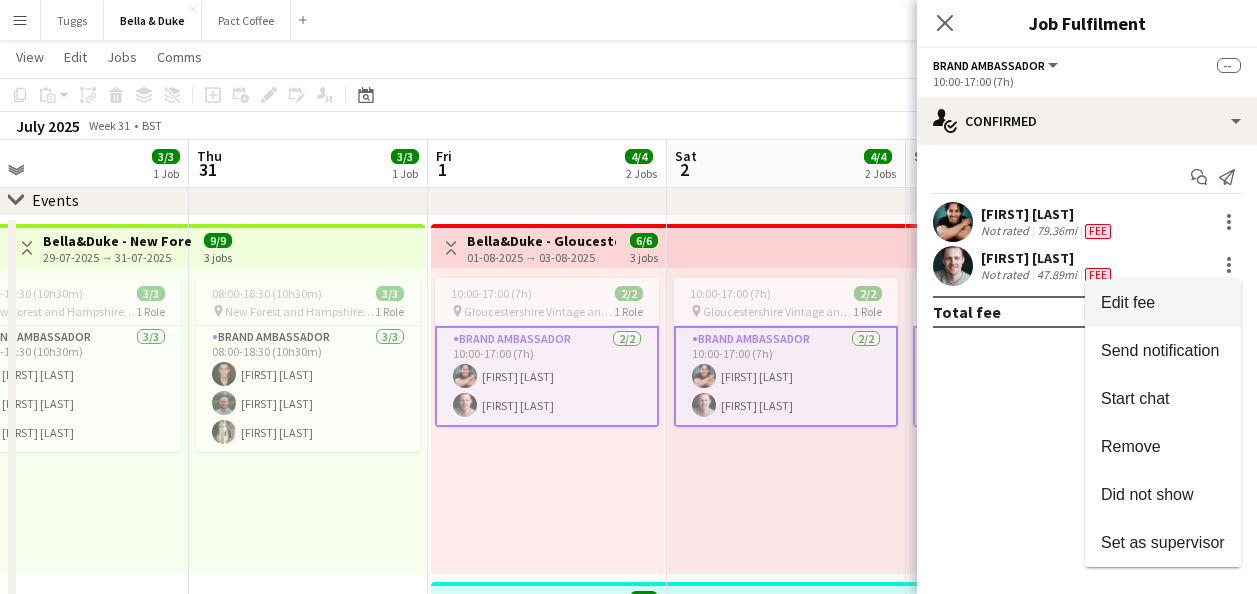 click on "Edit fee" at bounding box center (1128, 302) 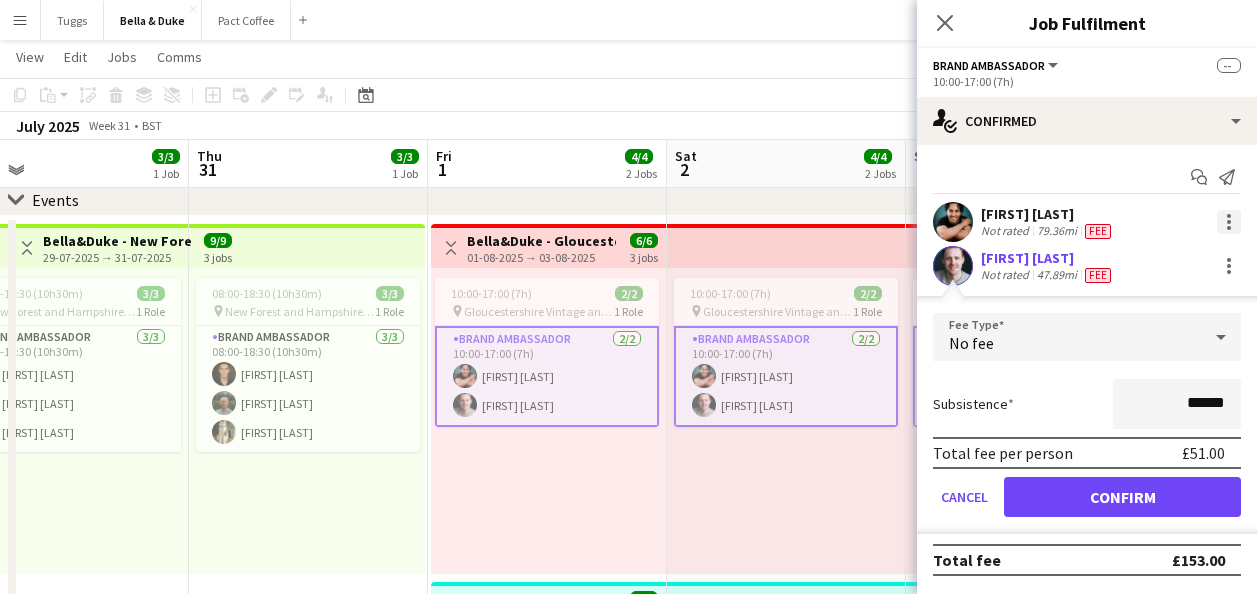 click at bounding box center [1229, 222] 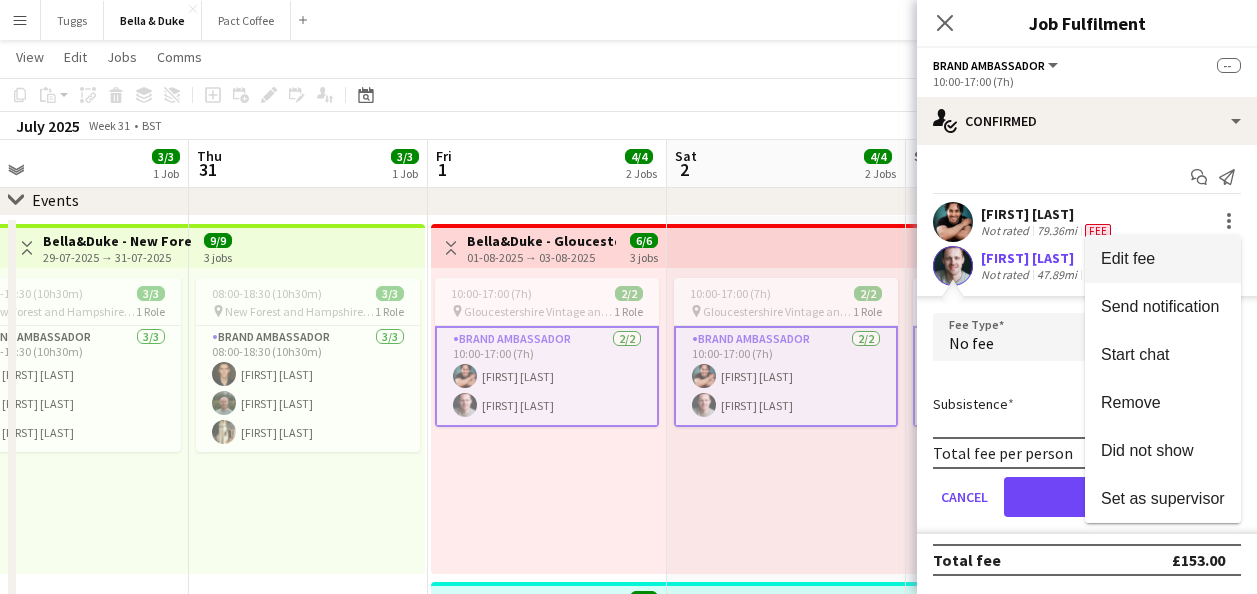 click on "Edit fee" at bounding box center (1163, 259) 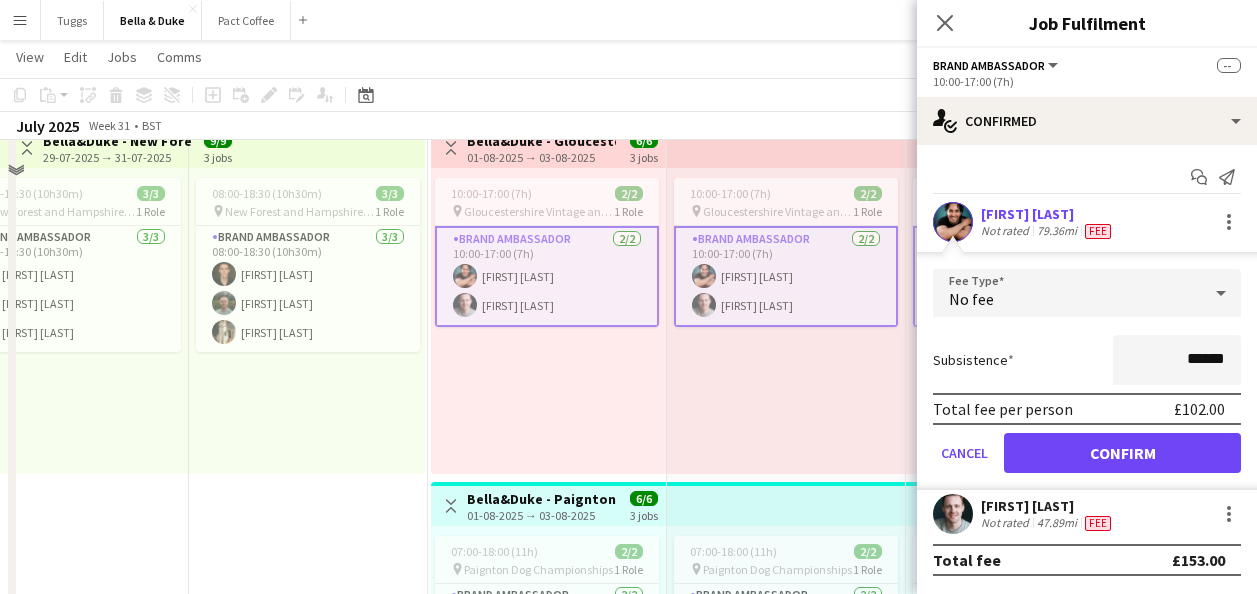 scroll, scrollTop: 100, scrollLeft: 0, axis: vertical 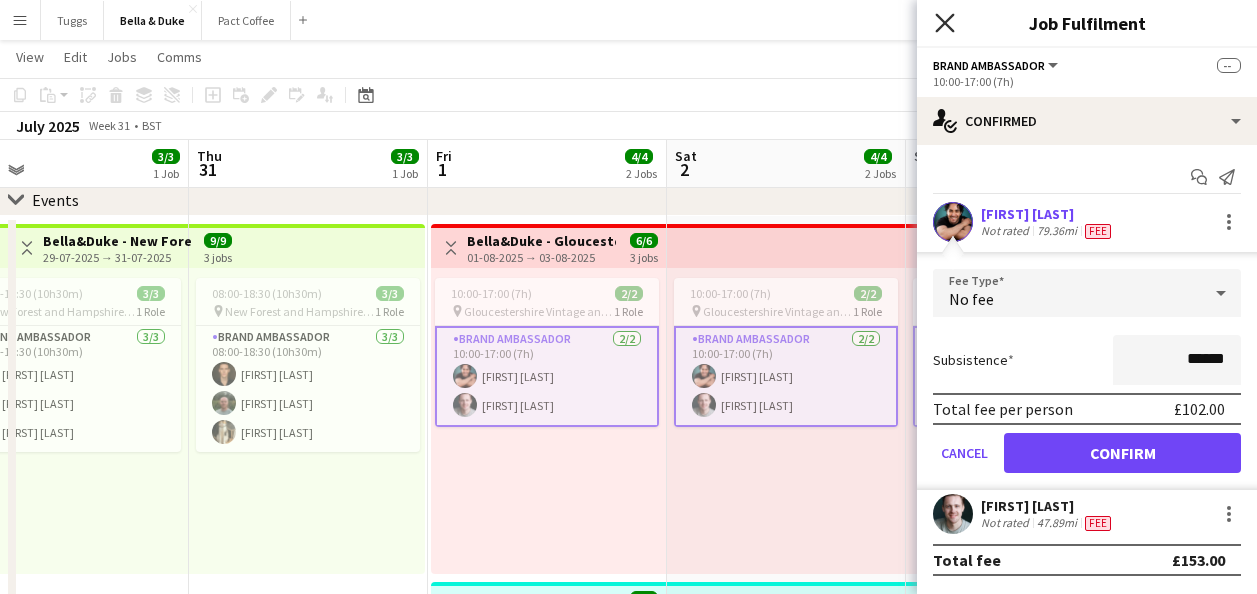 click on "Close pop-in" 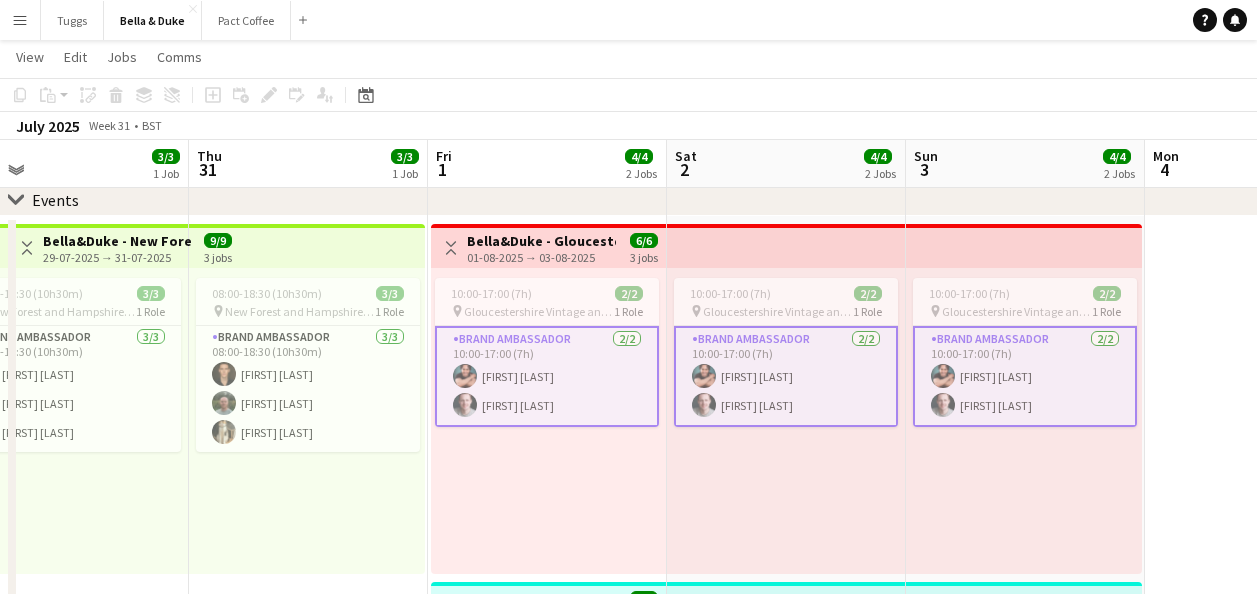 click on "Brand Ambassador   2/2   10:00-17:00 (7h)
[FIRST] [LAST] [FIRST] [LAST]" at bounding box center [547, 376] 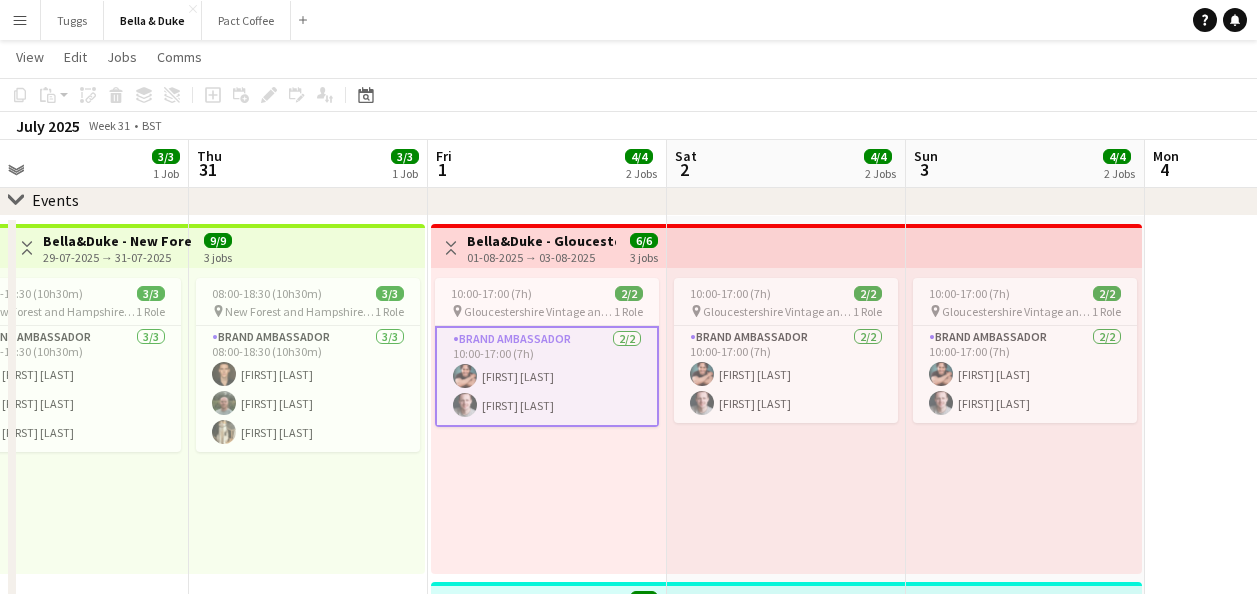 click on "Brand Ambassador   2/2   10:00-17:00 (7h)
[FIRST] [LAST] [FIRST] [LAST]" at bounding box center [547, 376] 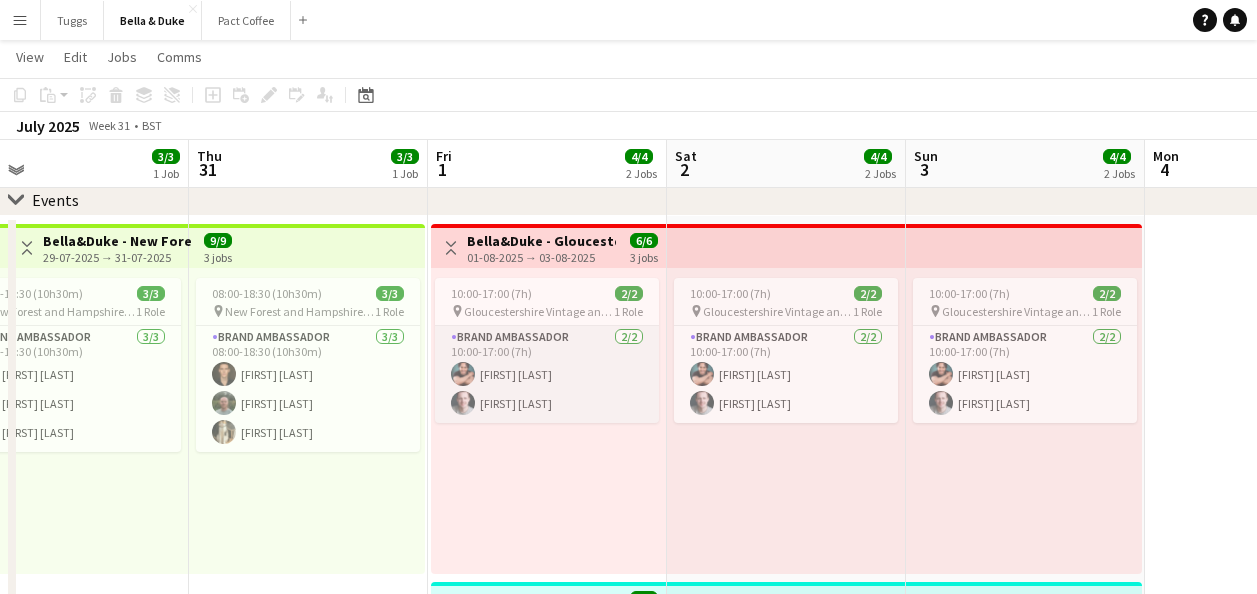 click on "Brand Ambassador   2/2   10:00-17:00 (7h)
[FIRST] [LAST] [FIRST] [LAST]" at bounding box center [547, 374] 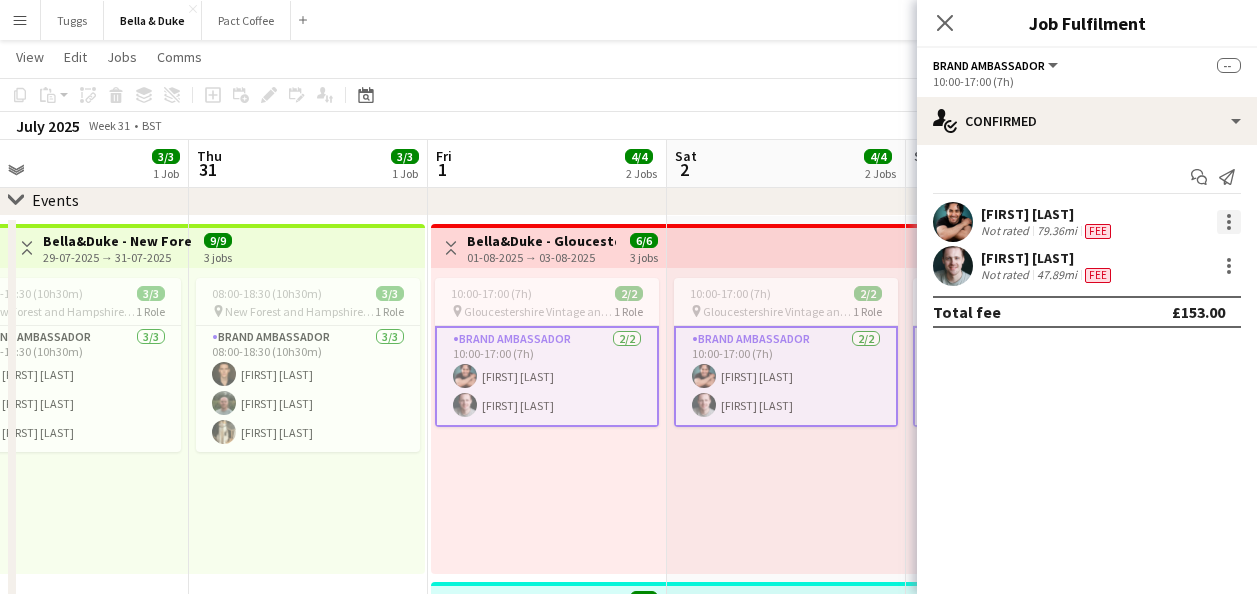 click at bounding box center (1229, 222) 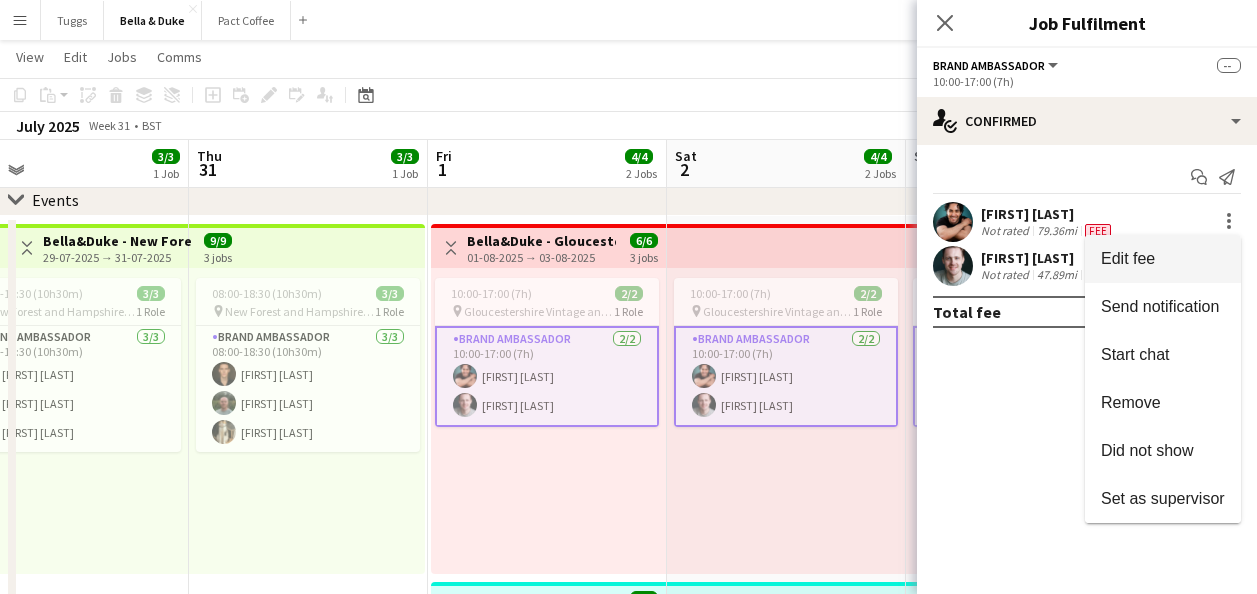 click on "Edit fee" at bounding box center (1163, 259) 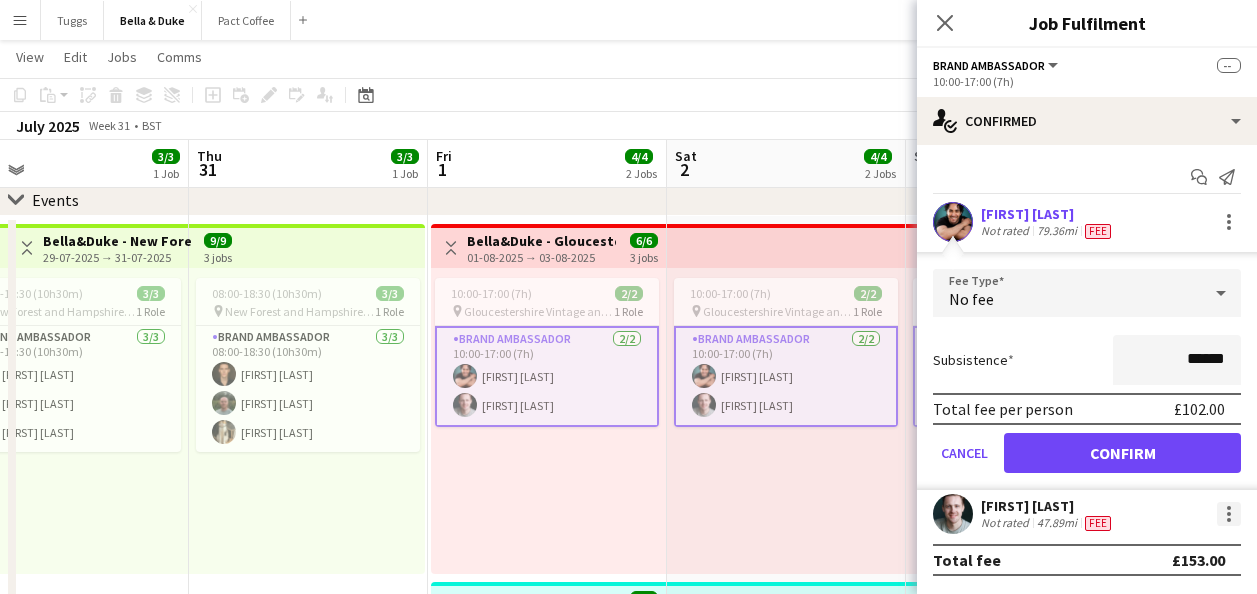 click at bounding box center (1229, 514) 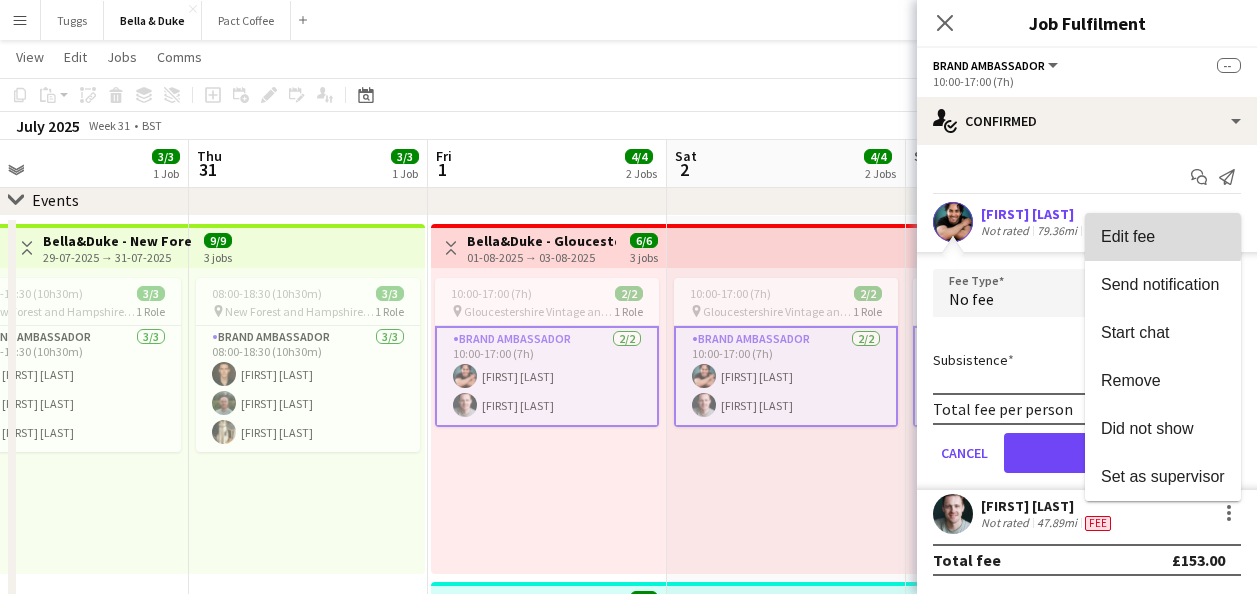 click on "Edit fee" at bounding box center (1163, 237) 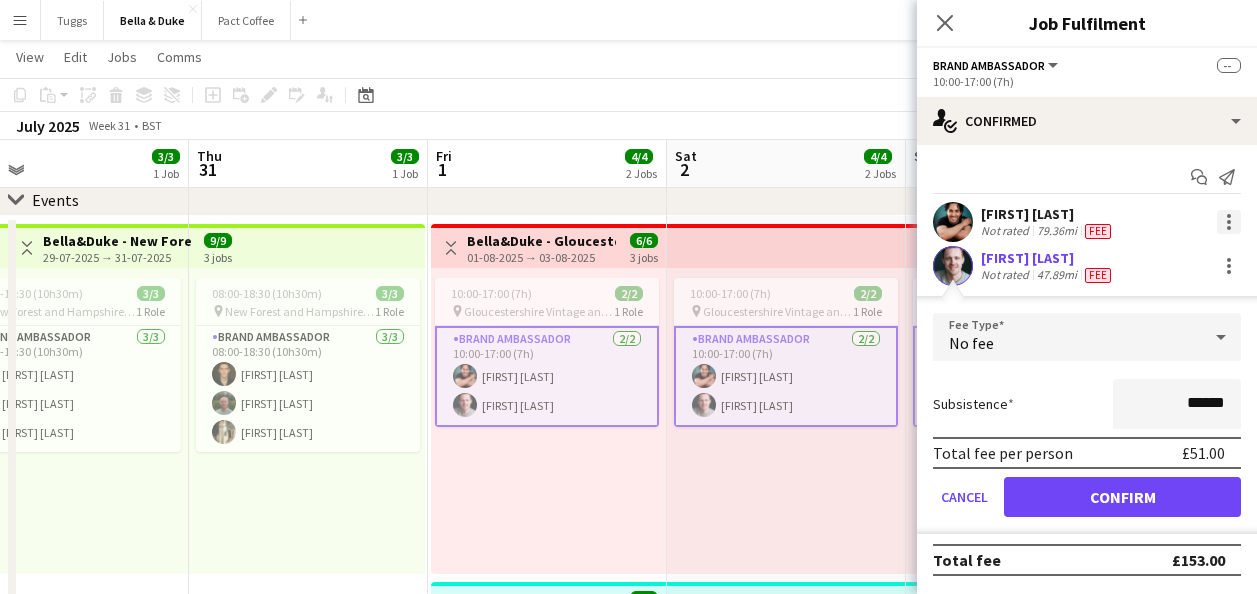 click at bounding box center [1229, 222] 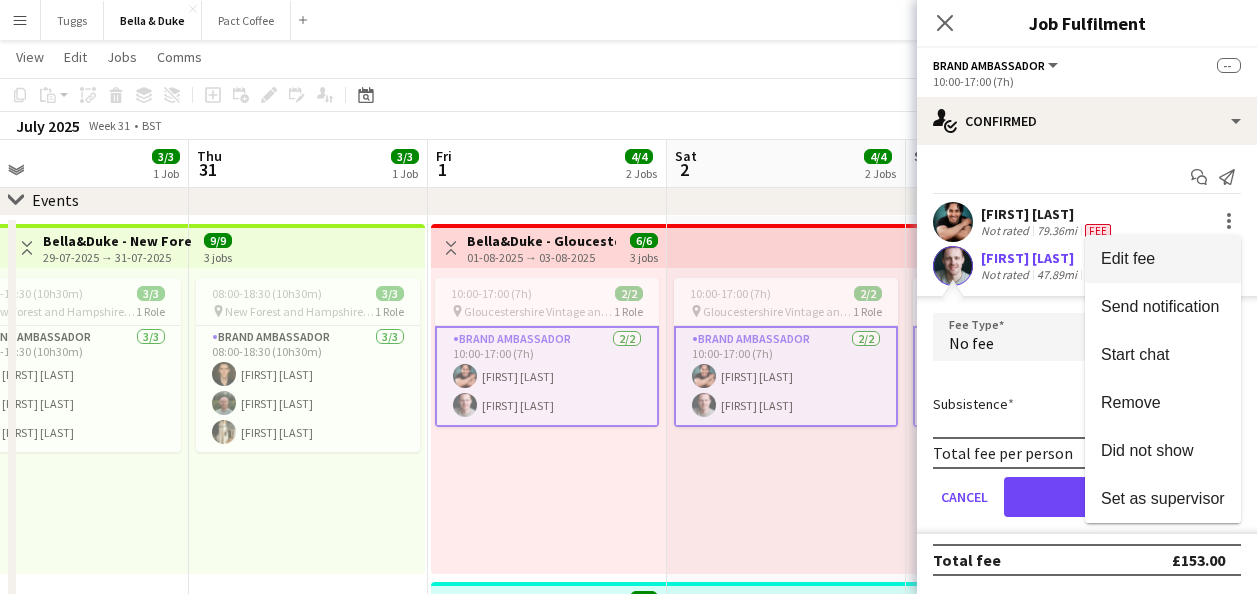 click on "Edit fee" at bounding box center (1163, 259) 